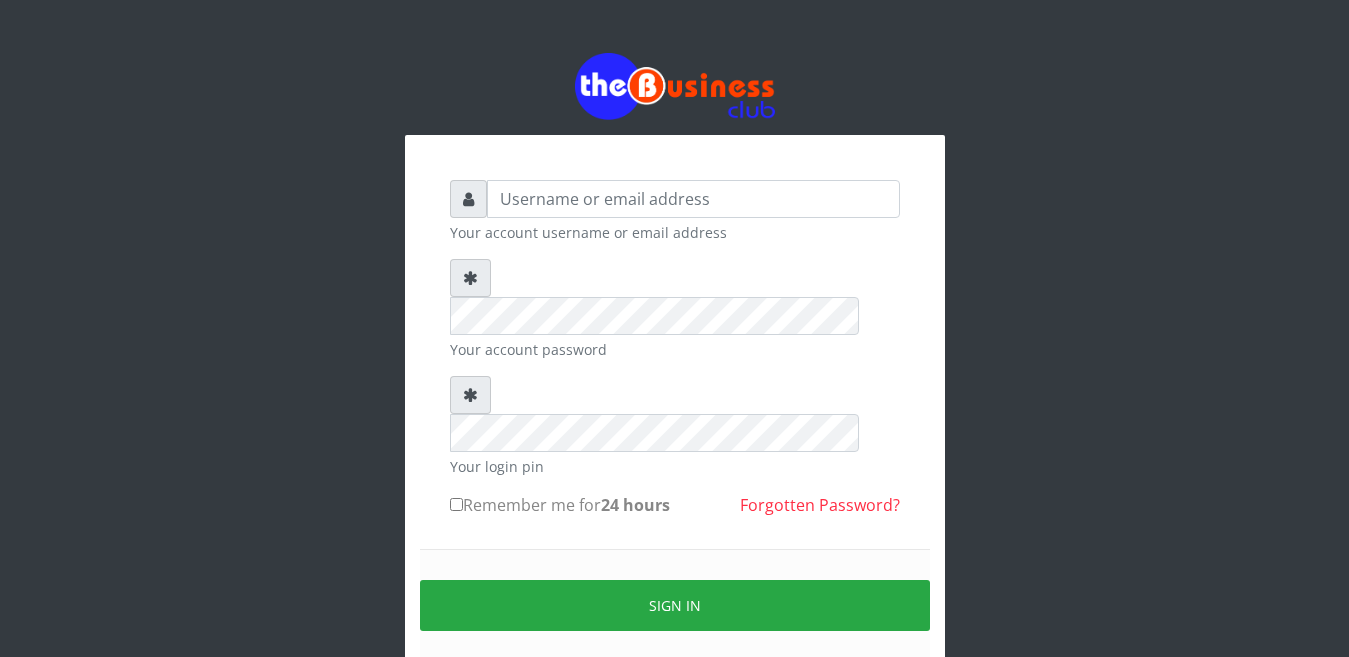 scroll, scrollTop: 0, scrollLeft: 0, axis: both 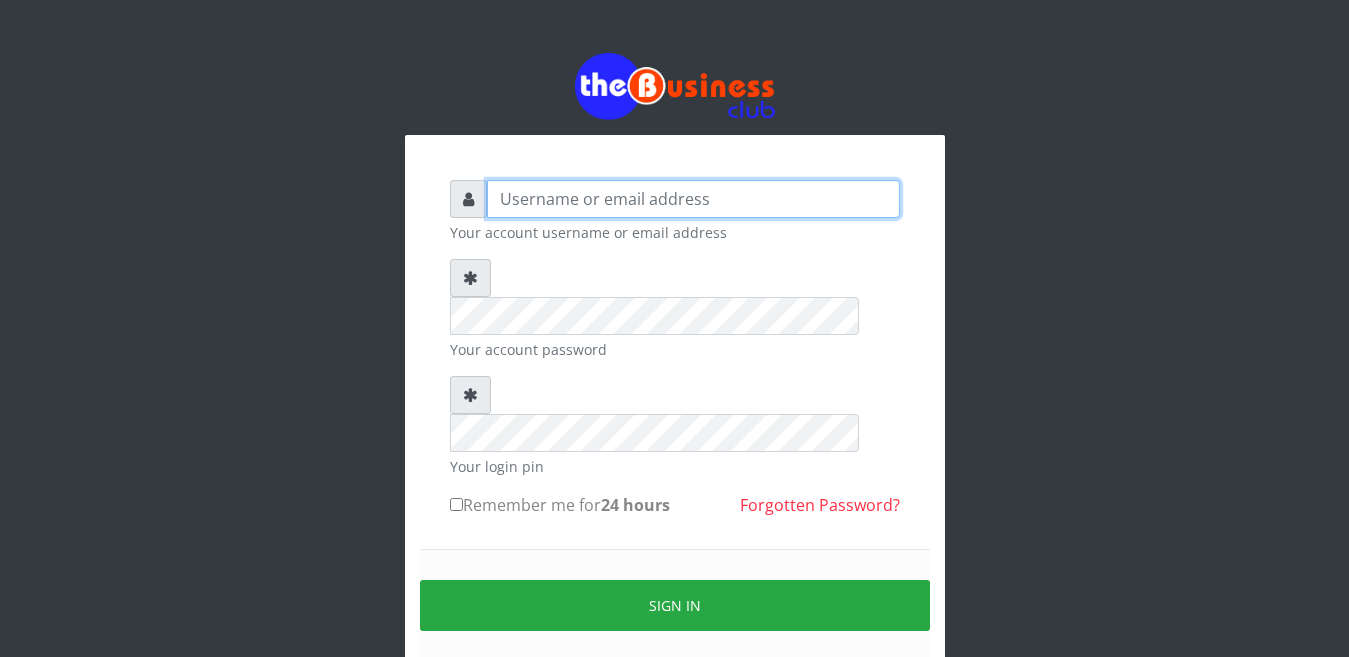 click at bounding box center (693, 199) 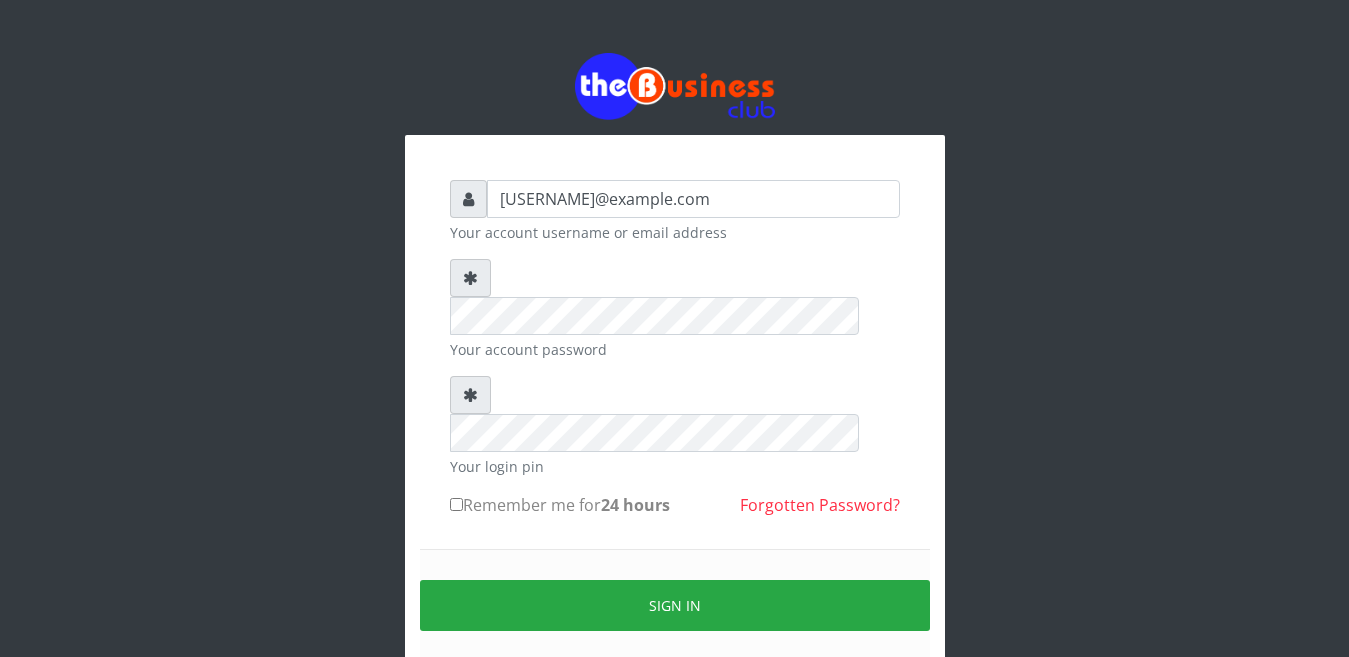 click on "Remember me for  24 hours" at bounding box center [456, 504] 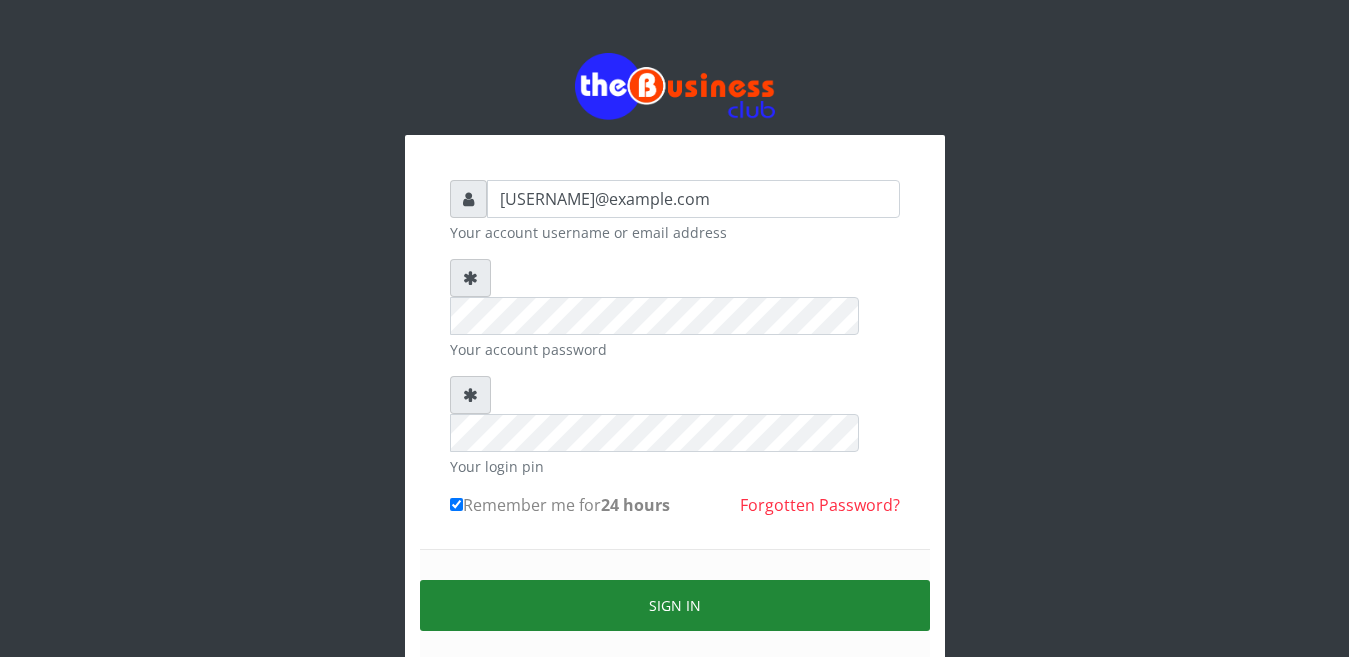 click on "Sign in" at bounding box center (675, 605) 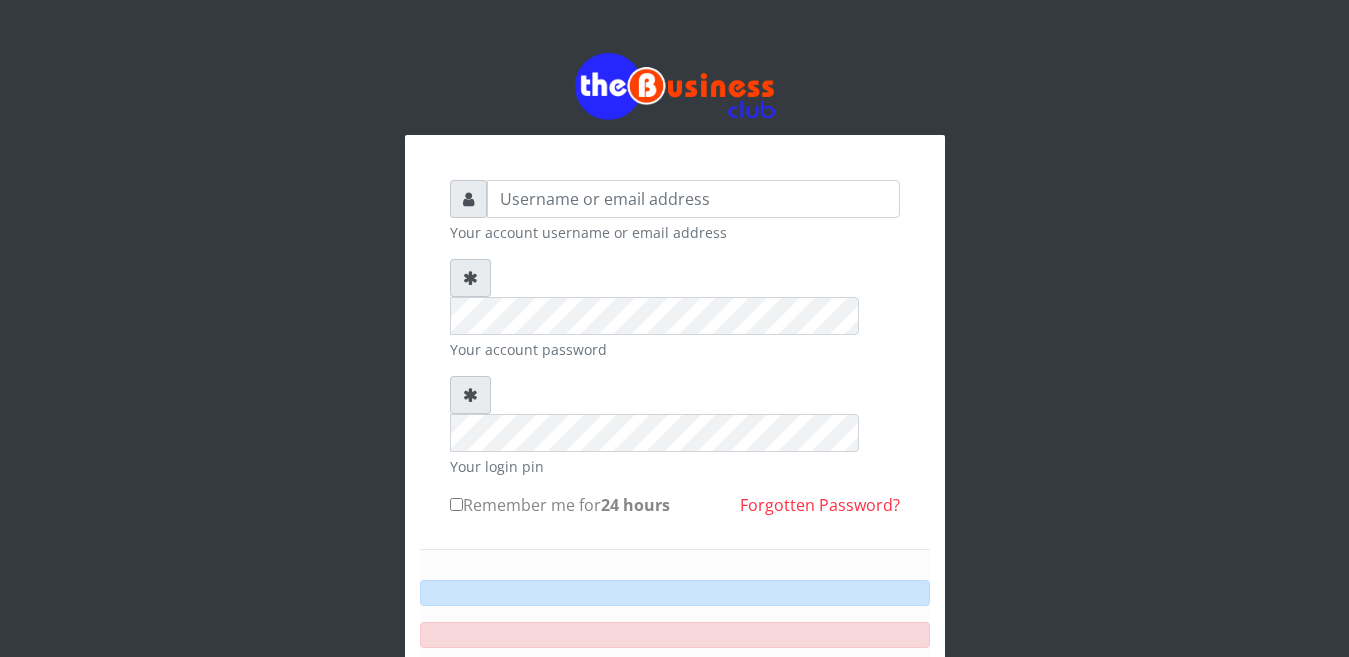 scroll, scrollTop: 0, scrollLeft: 0, axis: both 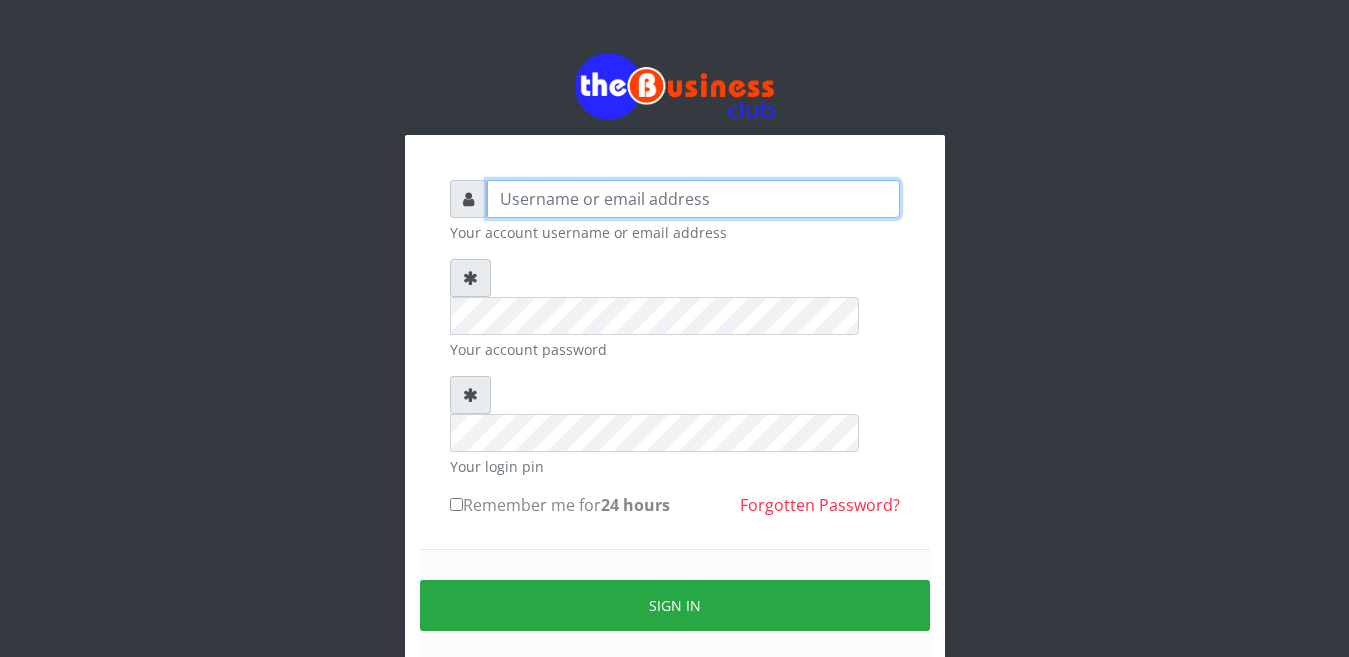 click at bounding box center (693, 199) 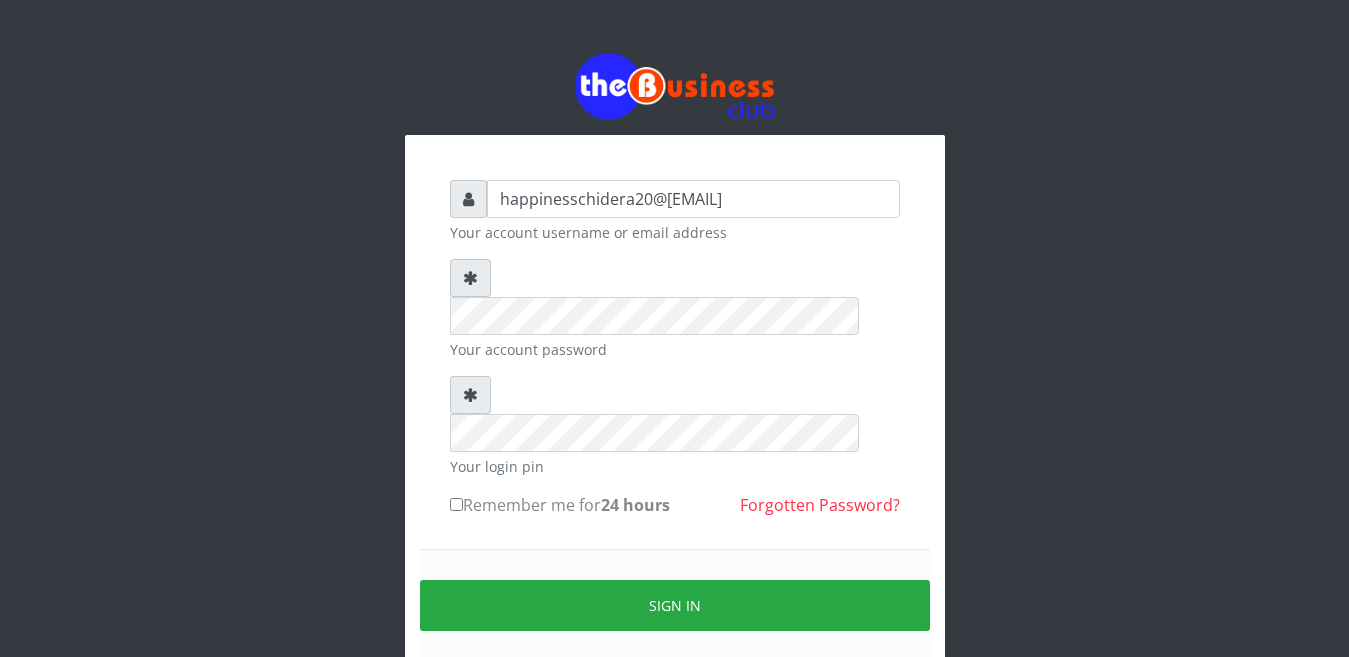 click on "Remember me for  24 hours" at bounding box center (456, 504) 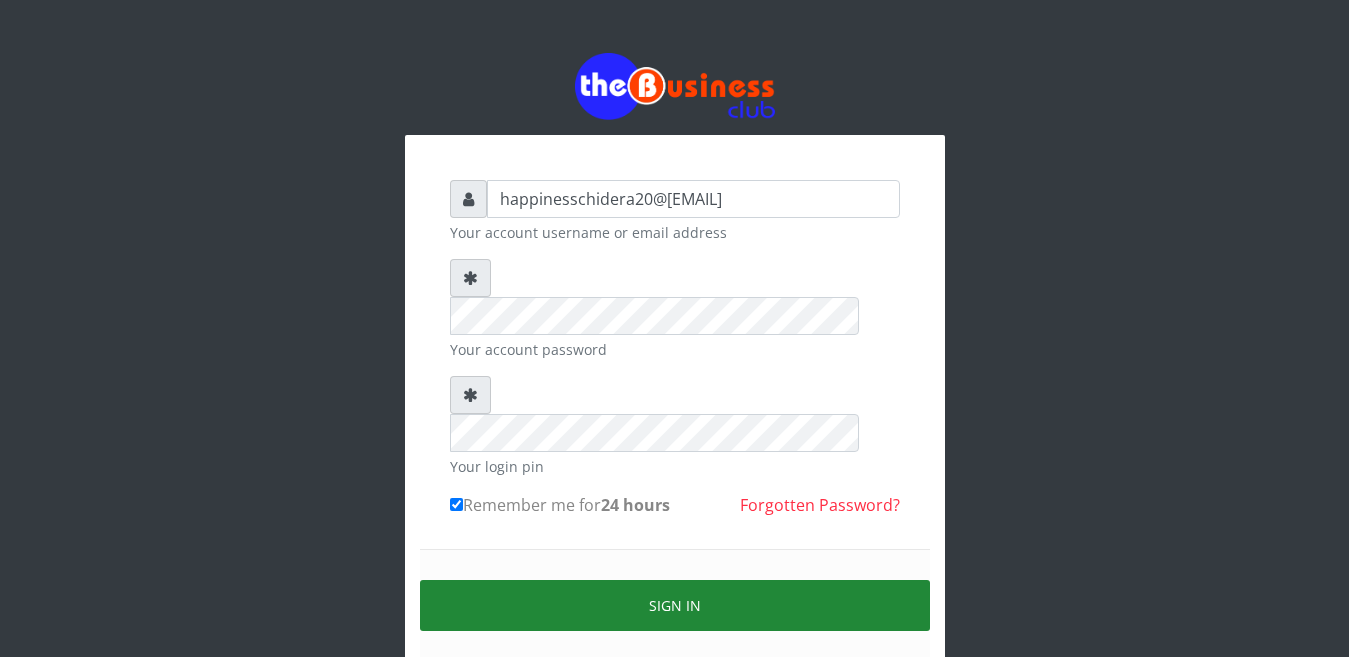 click on "Sign in" at bounding box center [675, 605] 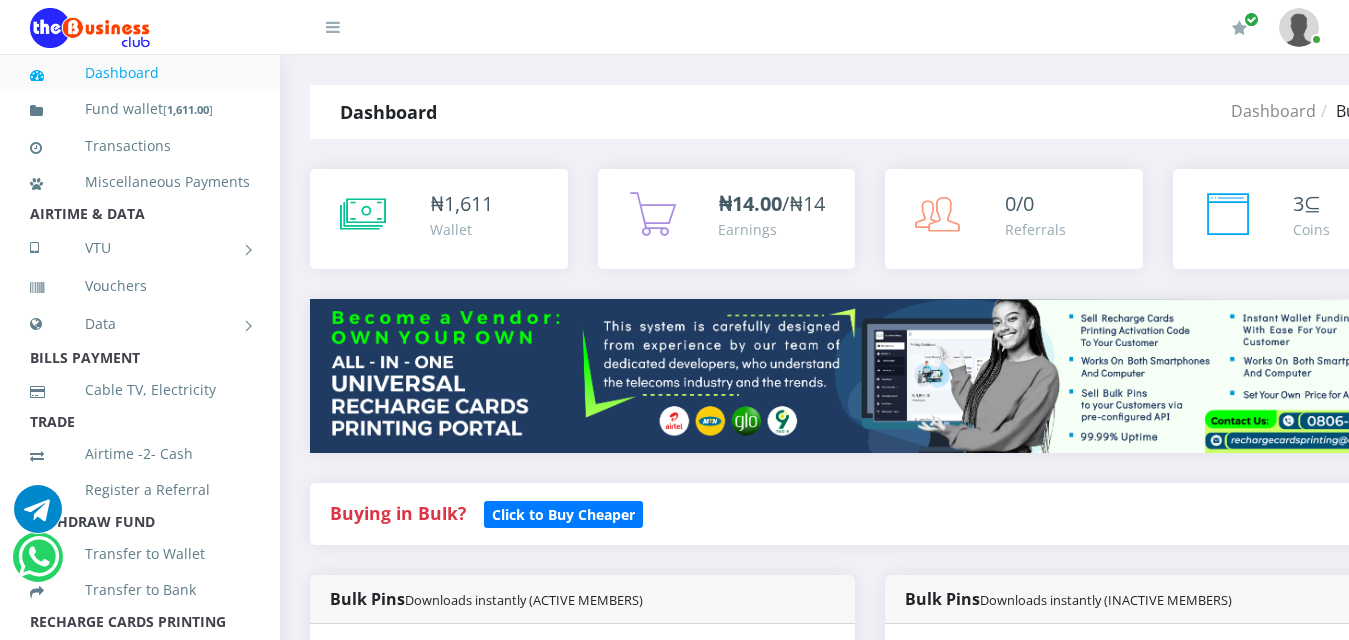 scroll, scrollTop: 0, scrollLeft: 0, axis: both 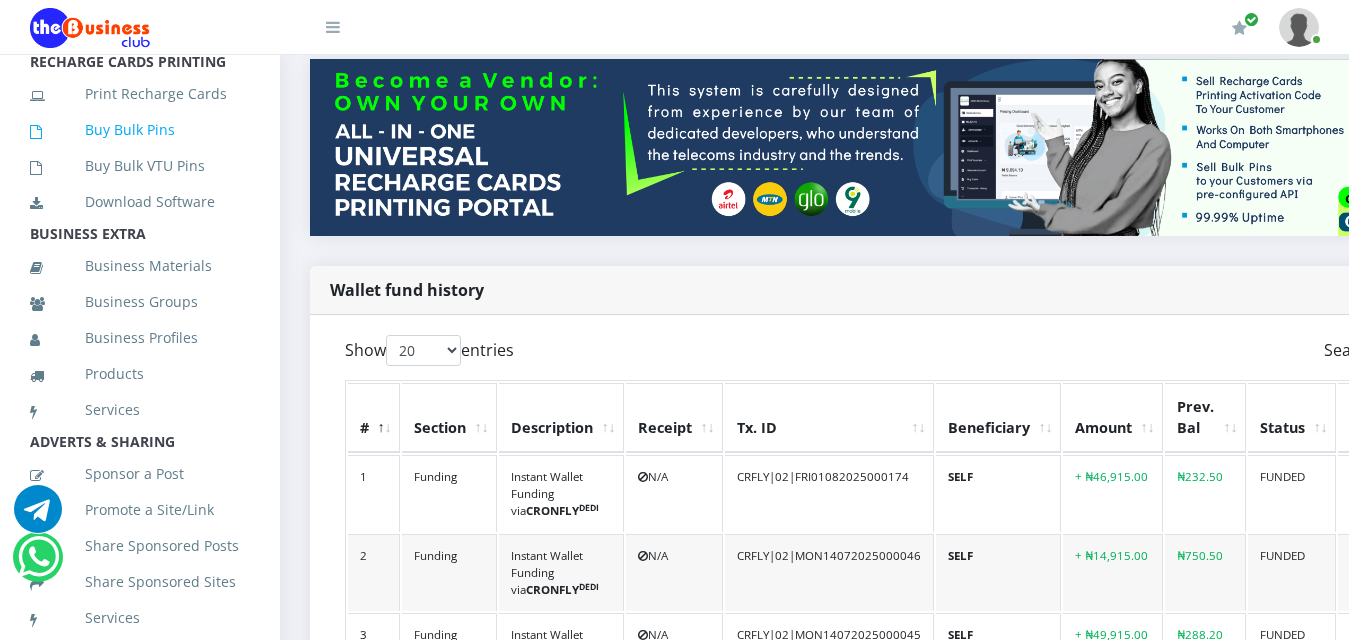 click on "Buy Bulk Pins" at bounding box center [140, 130] 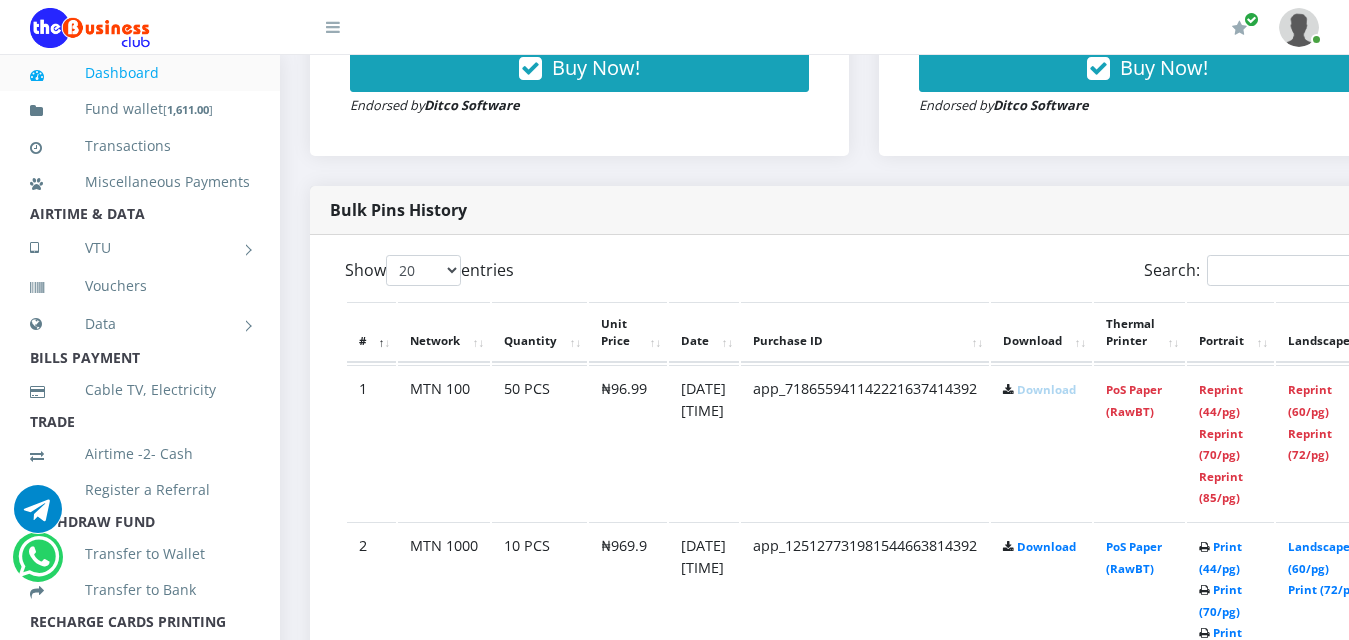 scroll, scrollTop: 880, scrollLeft: 0, axis: vertical 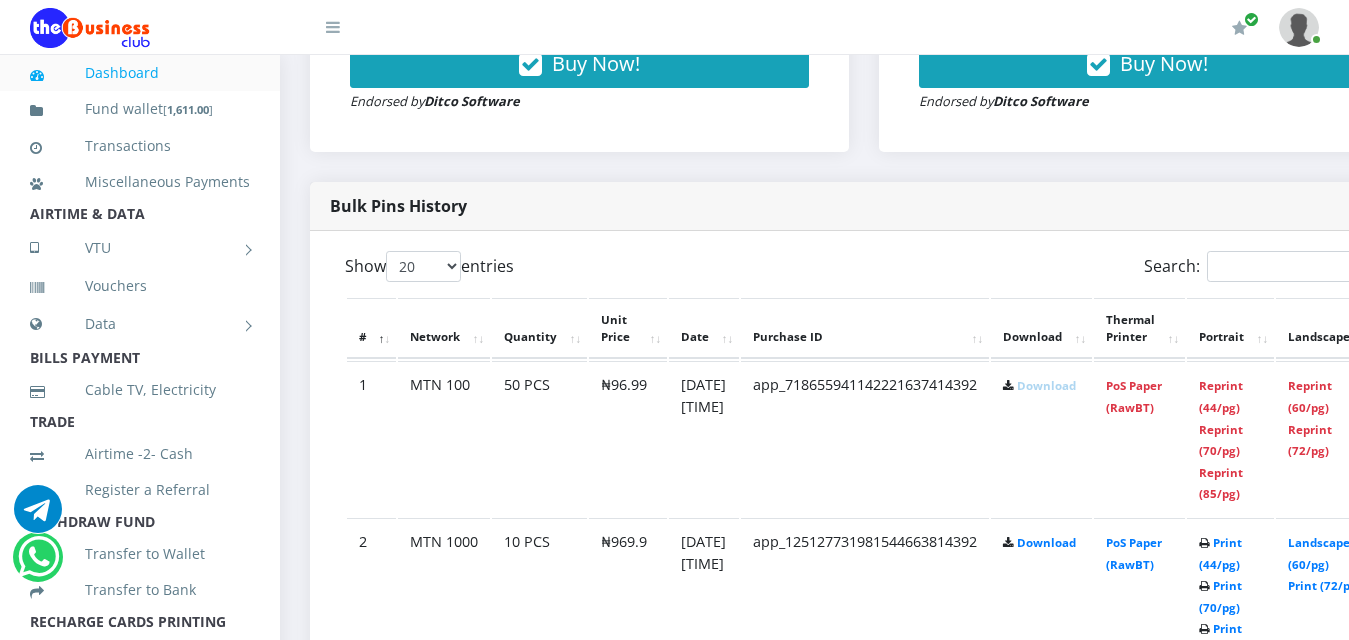 click on "Download" at bounding box center [1041, 329] 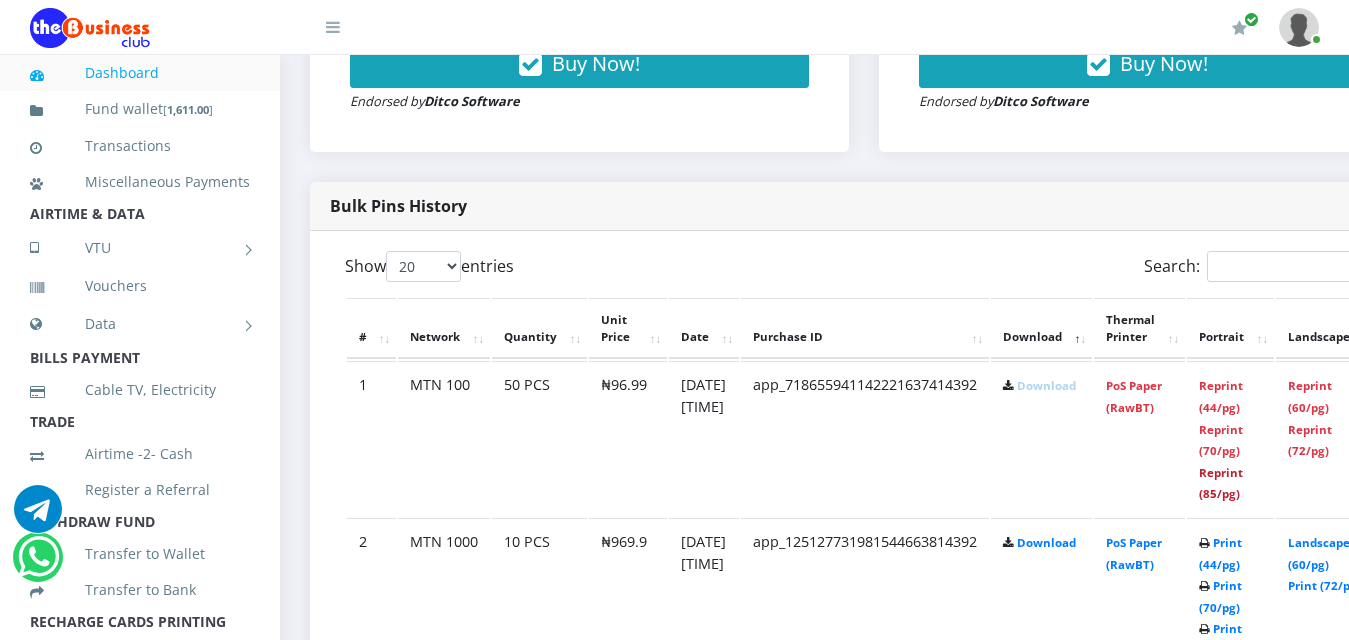 click on "Reprint (85/pg)" at bounding box center (1221, 483) 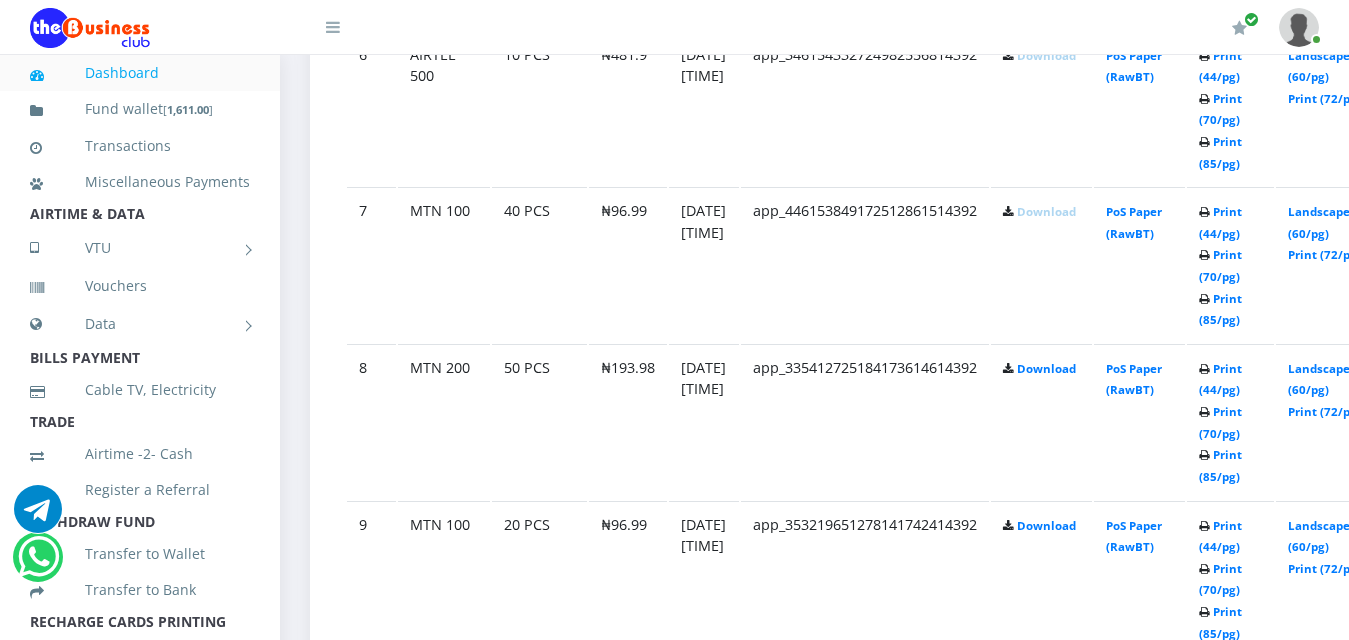 scroll, scrollTop: 2000, scrollLeft: 0, axis: vertical 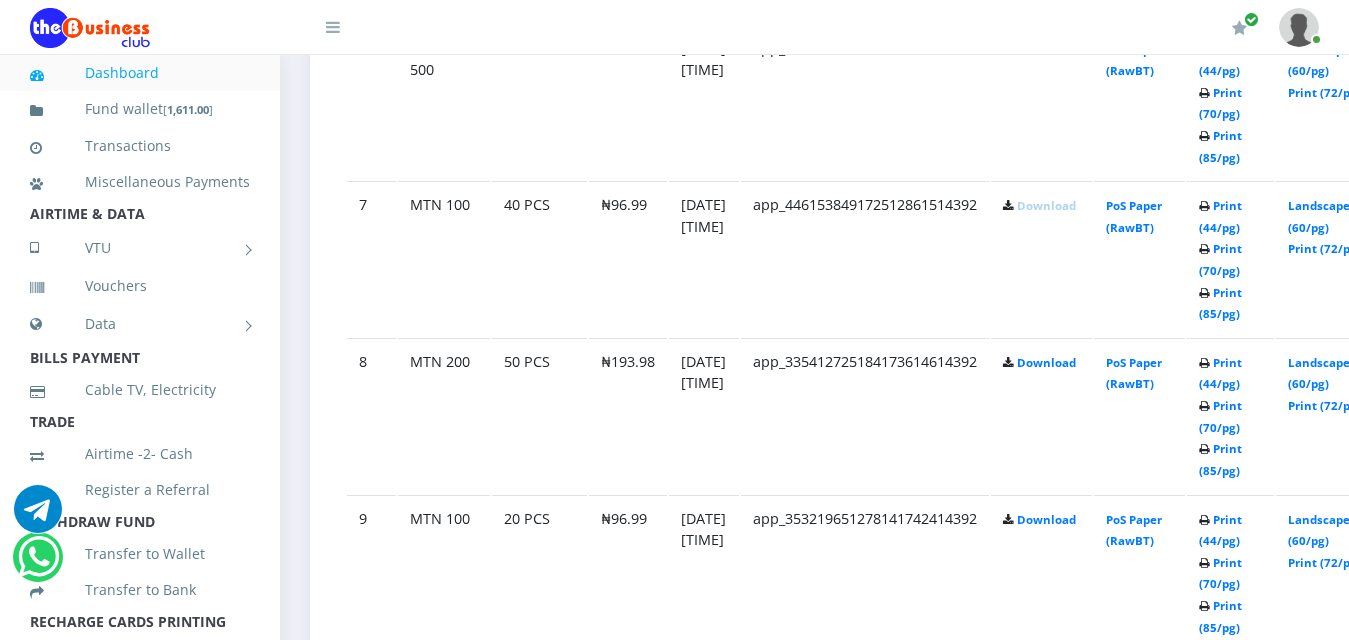 click on "40 PCS" at bounding box center [539, -682] 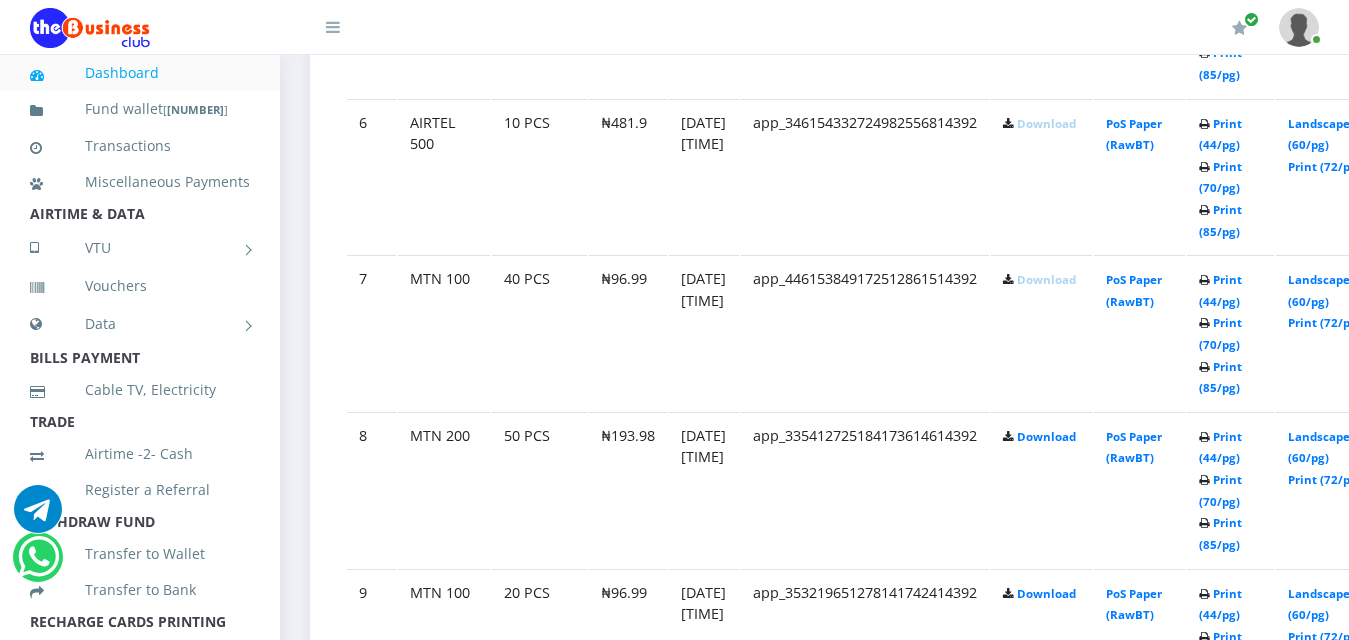 scroll, scrollTop: 1920, scrollLeft: 0, axis: vertical 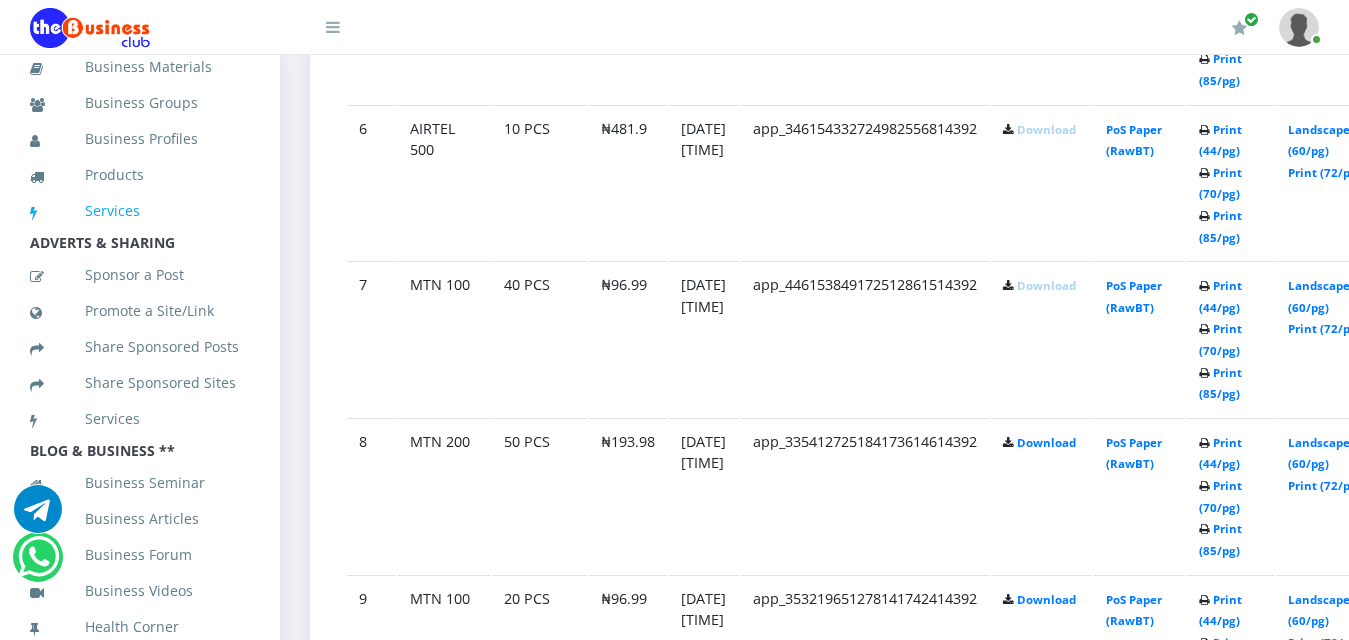 click on "Services" at bounding box center (140, 211) 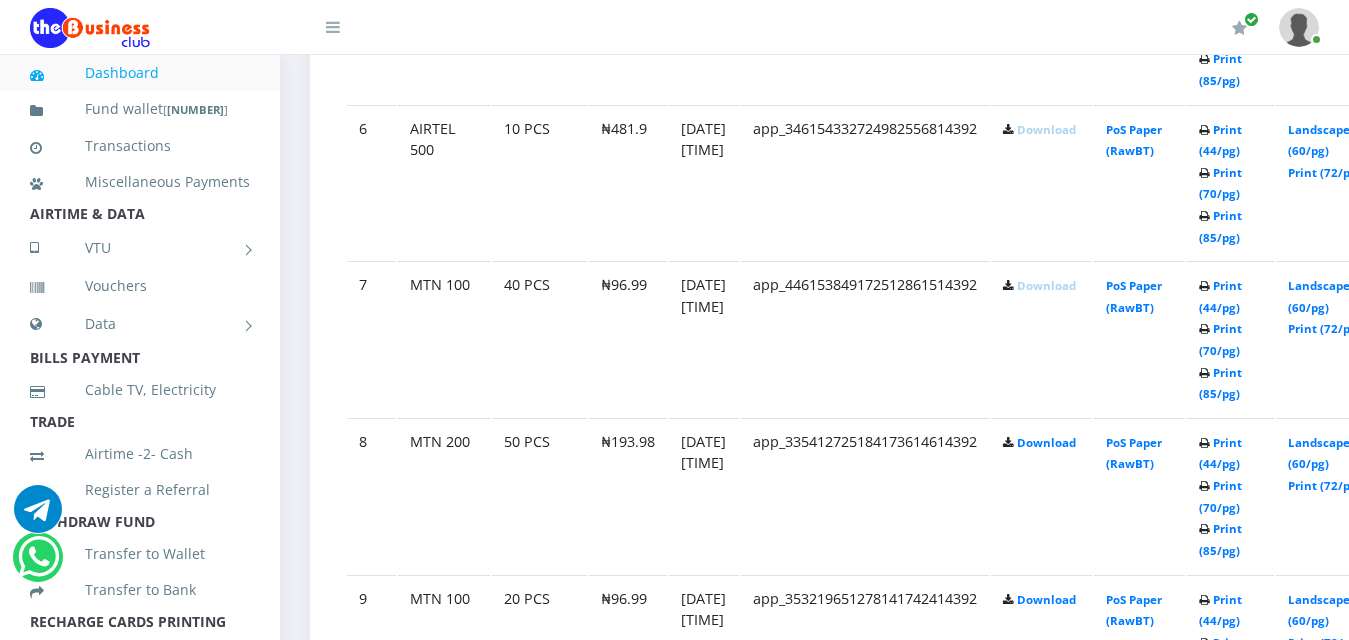click on "₦ 1,279
Wallet
3" at bounding box center [863, 400] 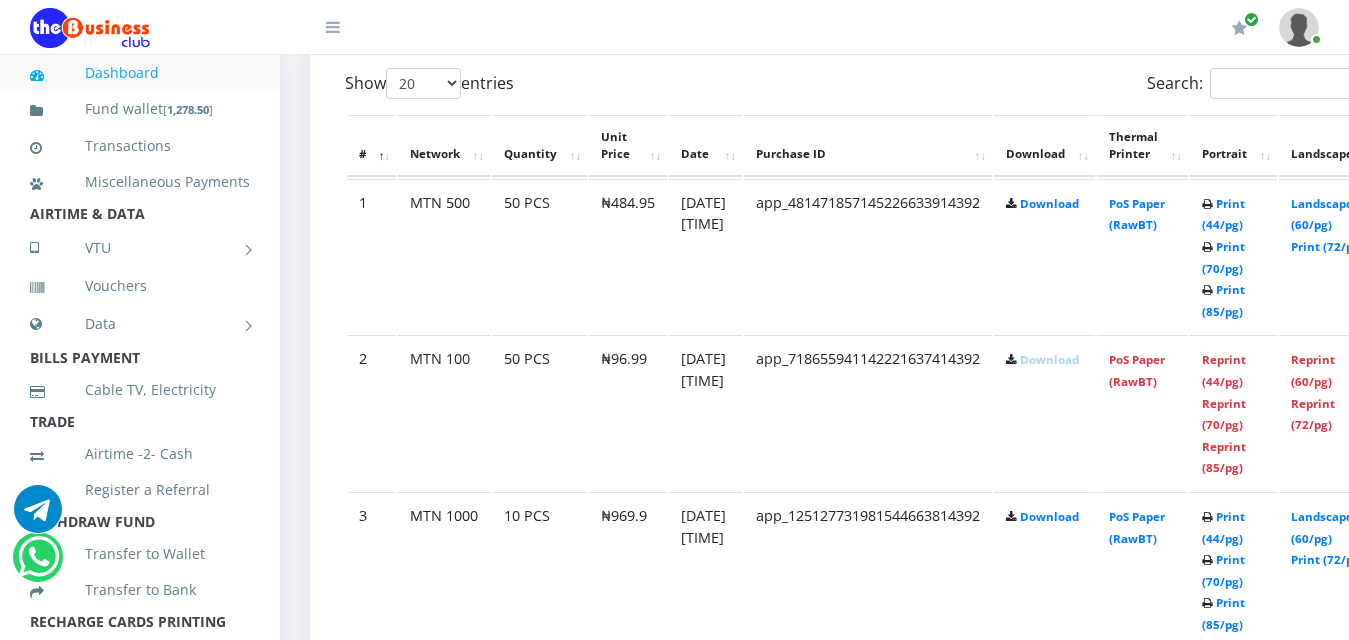 scroll, scrollTop: 1063, scrollLeft: 0, axis: vertical 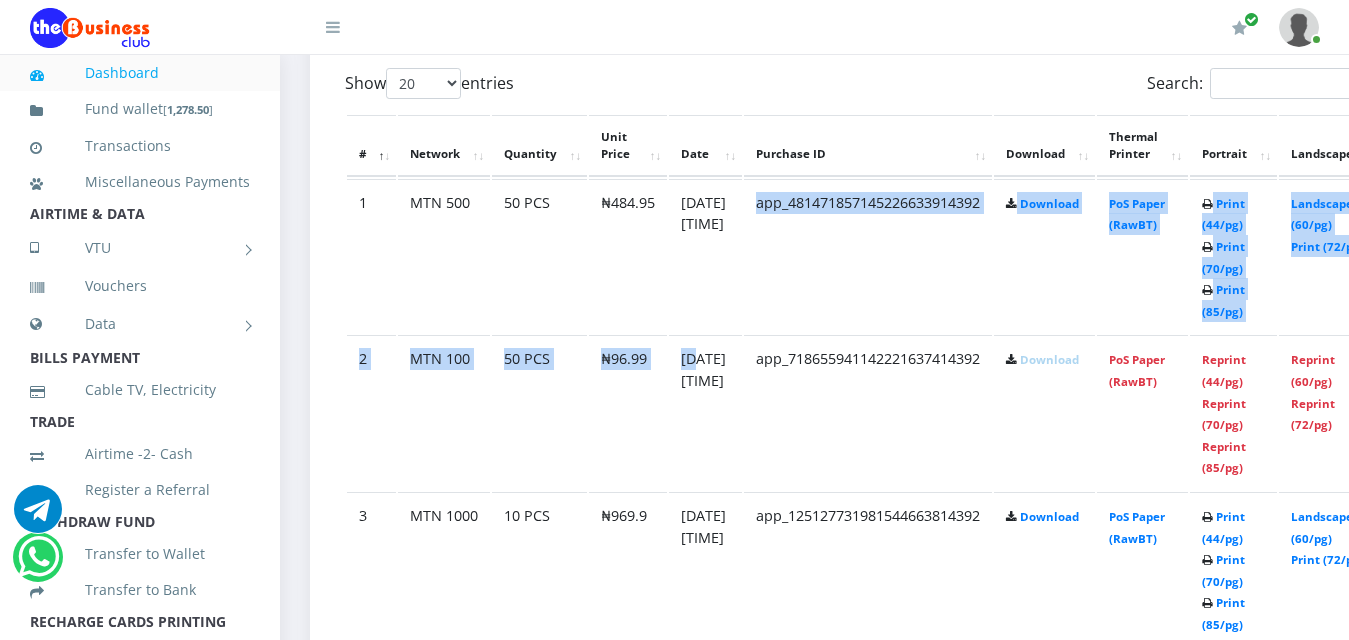 drag, startPoint x: 700, startPoint y: 353, endPoint x: 790, endPoint y: 318, distance: 96.56604 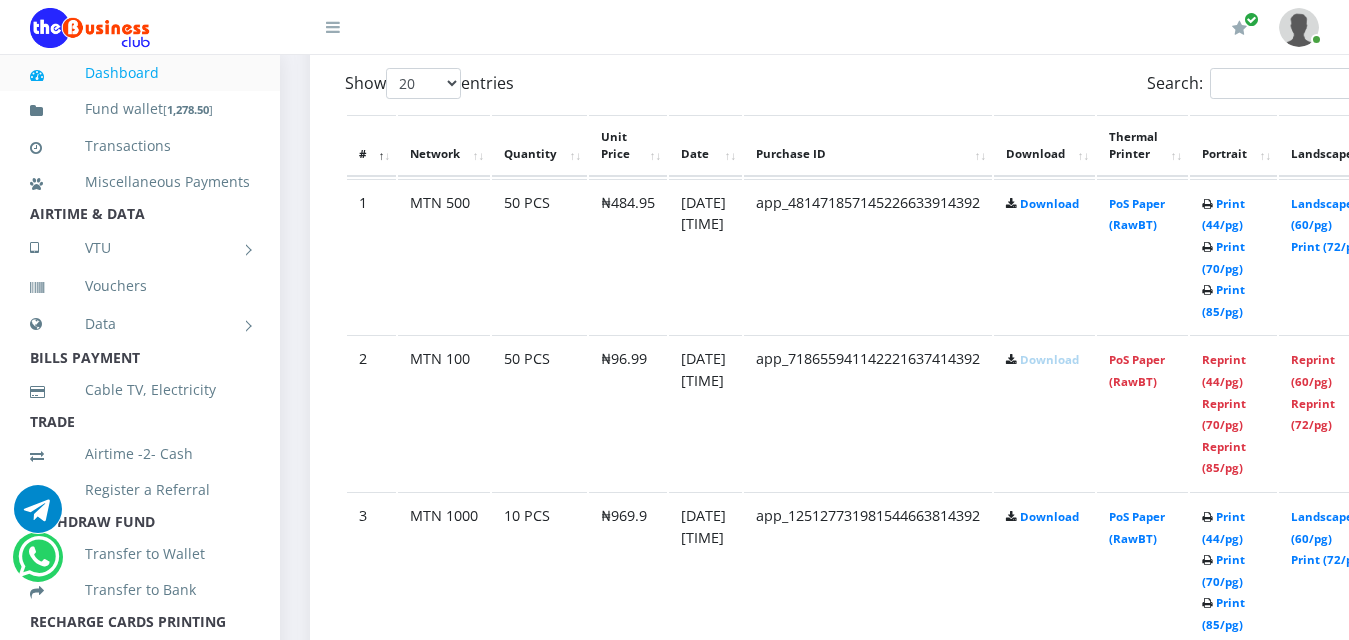 scroll, scrollTop: 1920, scrollLeft: 0, axis: vertical 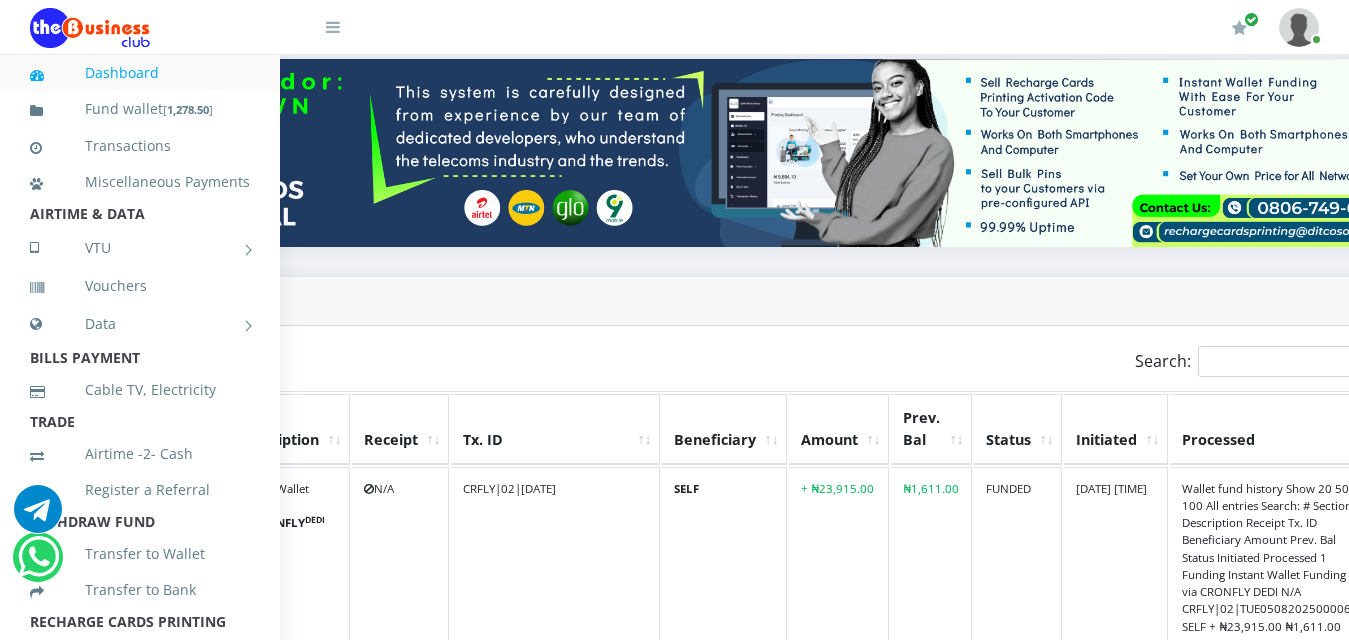 click on "Wallet fund history
Show  20 50 100 All  entries Search: # Section Description Receipt Tx. ID Beneficiary Amount Prev. Bal Status Initiated Processed
1
Funding
Instant Wallet Funding via  CRONFLY DEDI
N/A
CRFLY|02|TUE05082025000065
SELF
+ ₦23,915.00
₦1,611.00
FUNDED
05.AUG.2025 10:07:04 AM
05.AUG.2025
2
Funding
Instant Wallet Funding via  CRONFLY DEDI
N/A
SELF FUNDED 3" at bounding box center (722, 1295) 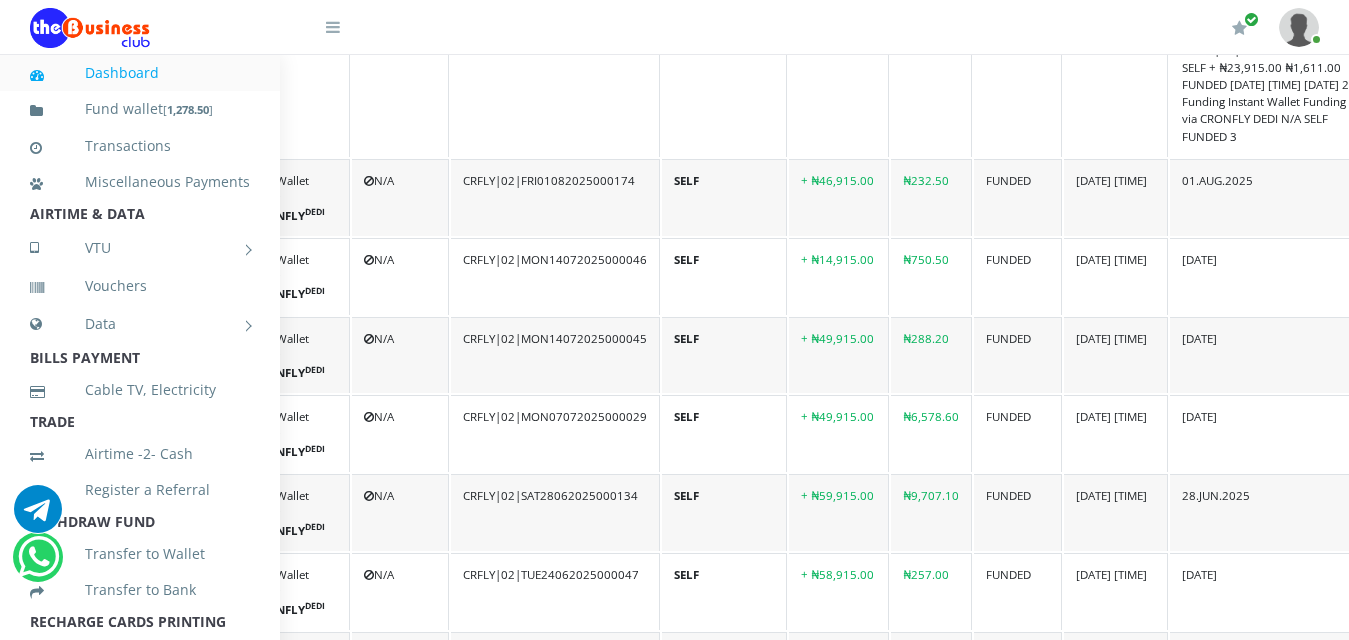 scroll, scrollTop: 800, scrollLeft: 274, axis: both 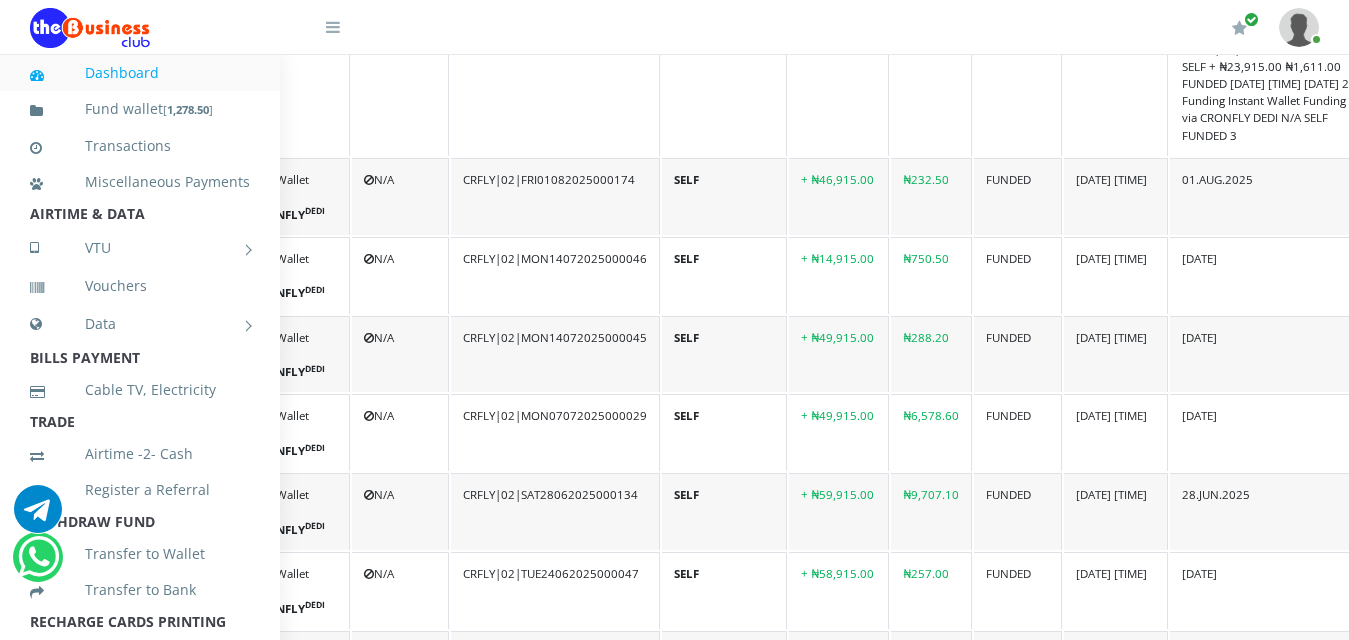 click on "28.JUN.2025" at bounding box center [1270, 511] 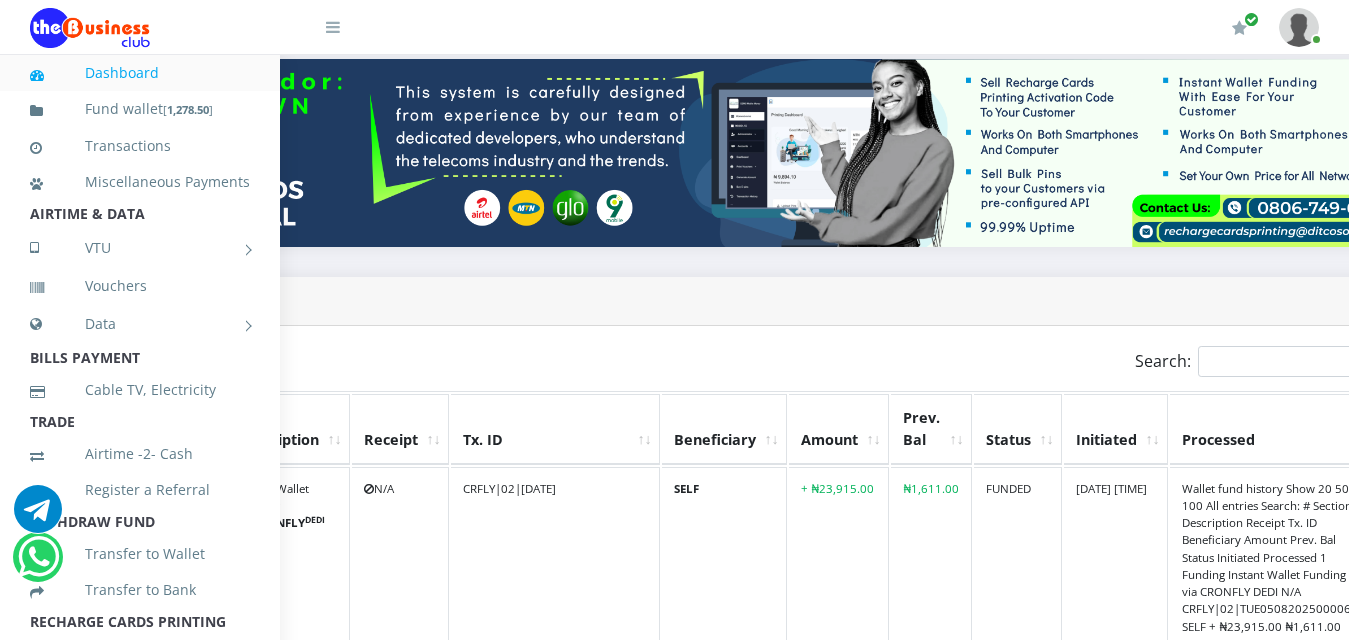 scroll, scrollTop: 240, scrollLeft: 274, axis: both 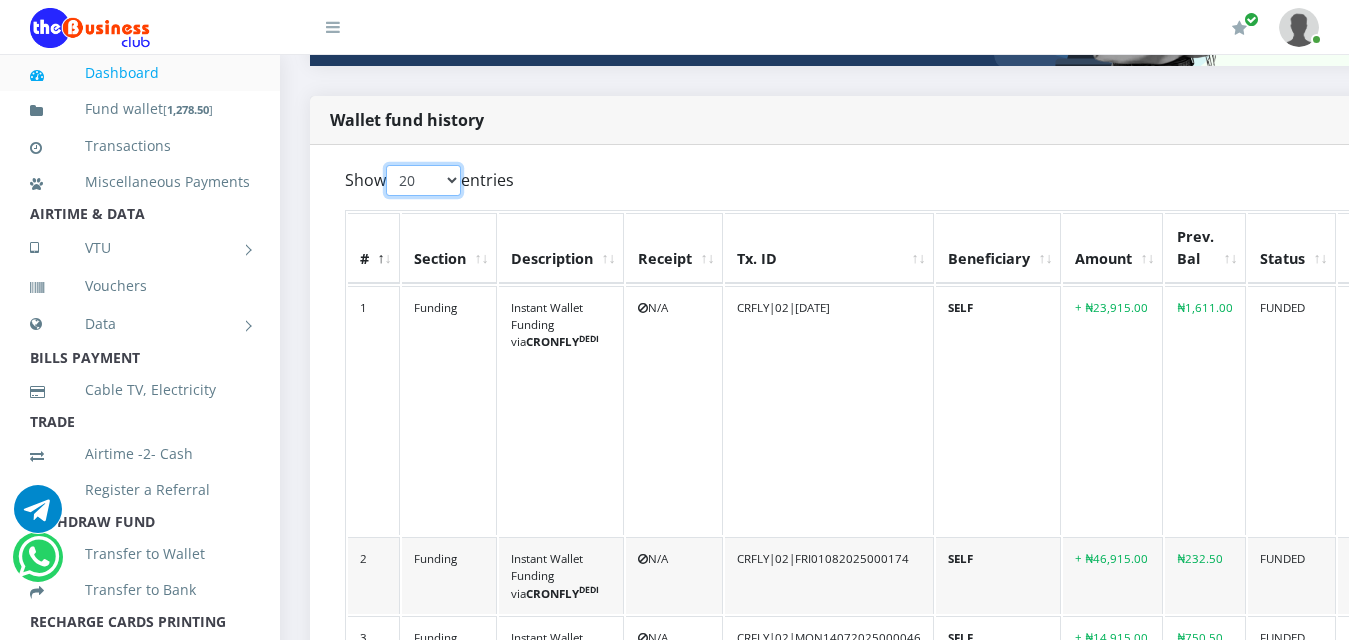 click on "20 50 100 All" at bounding box center [423, 180] 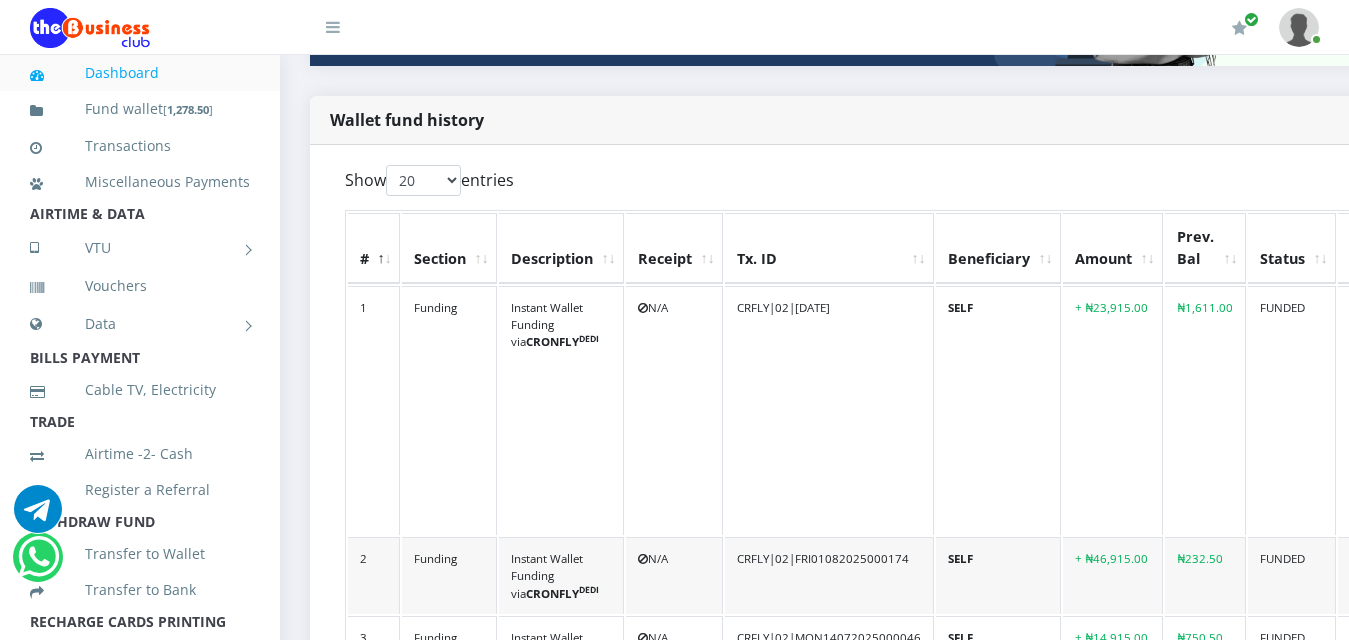 click on "Wallet fund history" at bounding box center [996, 120] 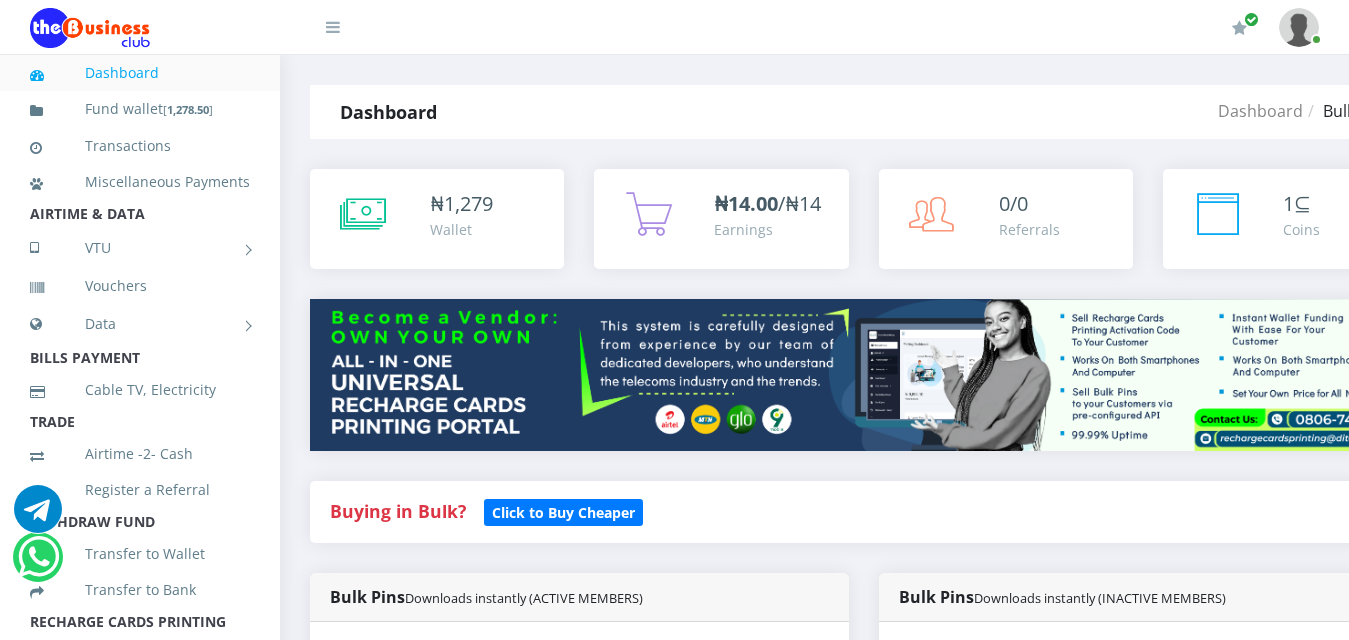 scroll, scrollTop: 0, scrollLeft: 0, axis: both 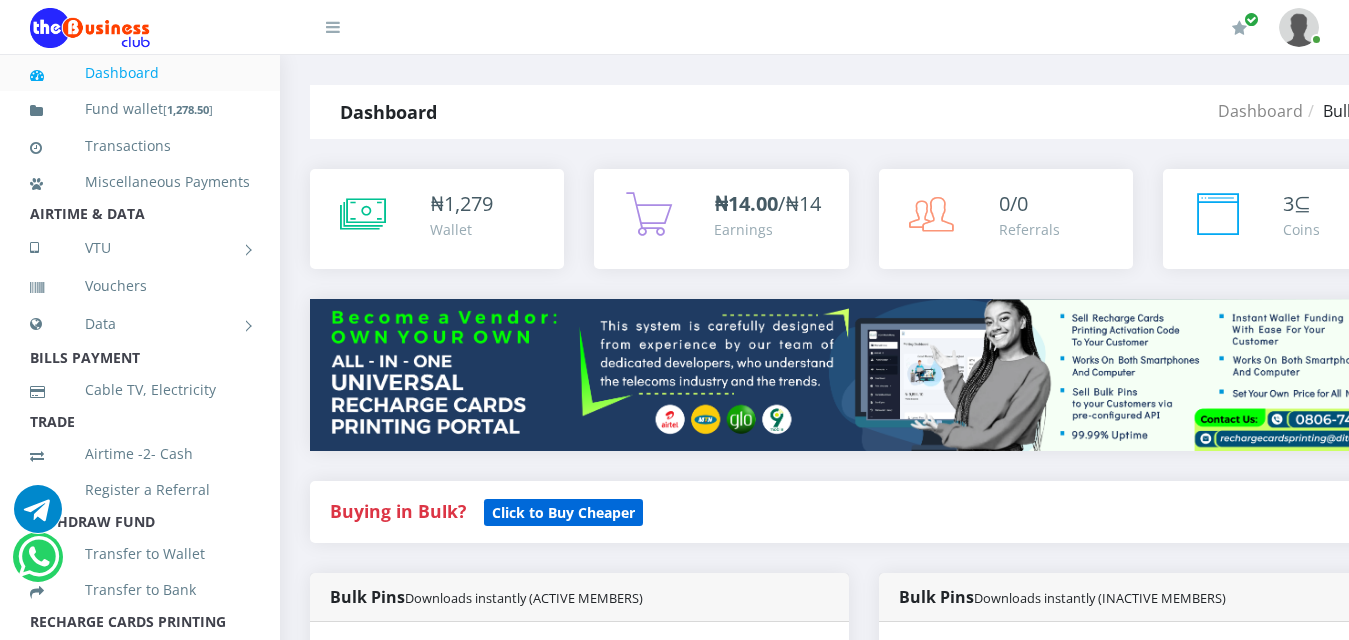 click on "Click to Buy Cheaper" at bounding box center [563, 512] 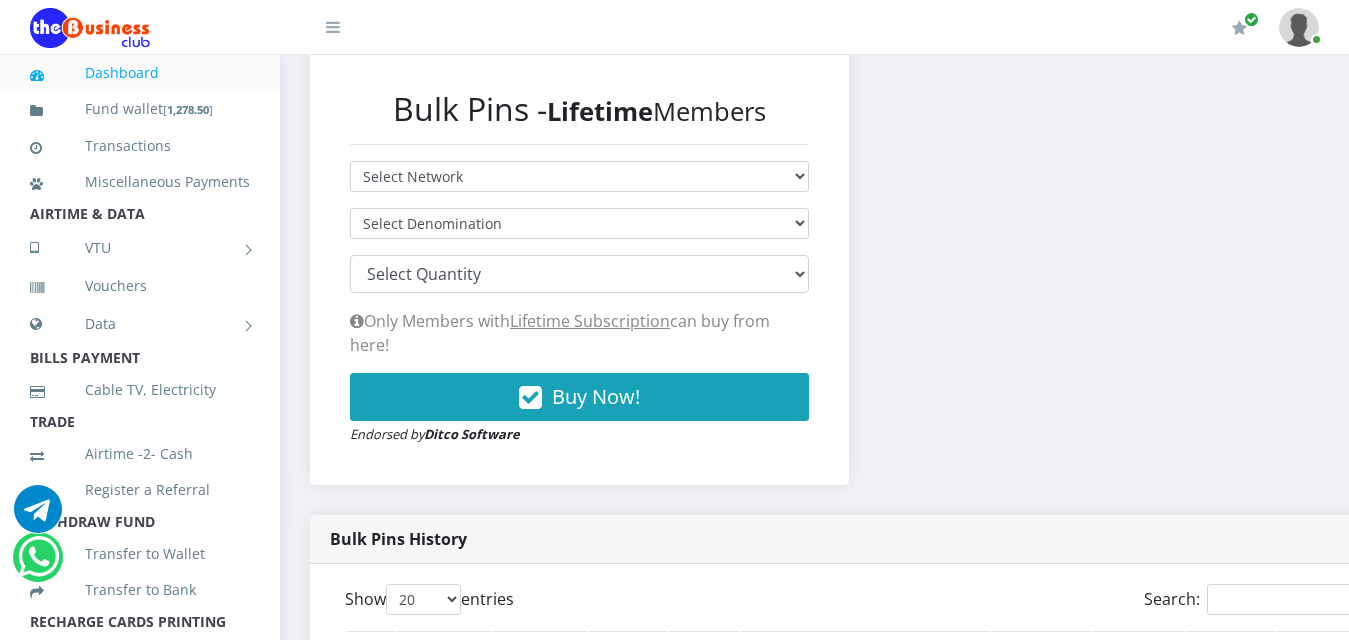 scroll, scrollTop: 400, scrollLeft: 0, axis: vertical 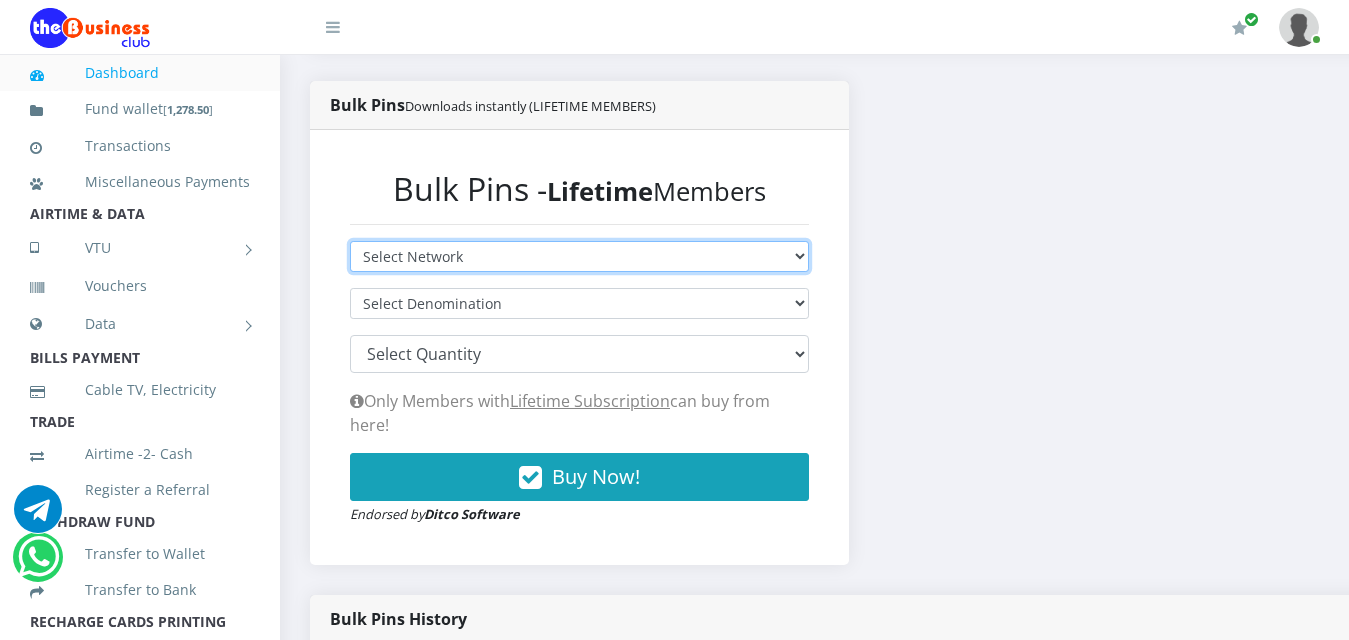 click on "Select Network
MTN
Globacom
9Mobile
Airtel" at bounding box center (579, 256) 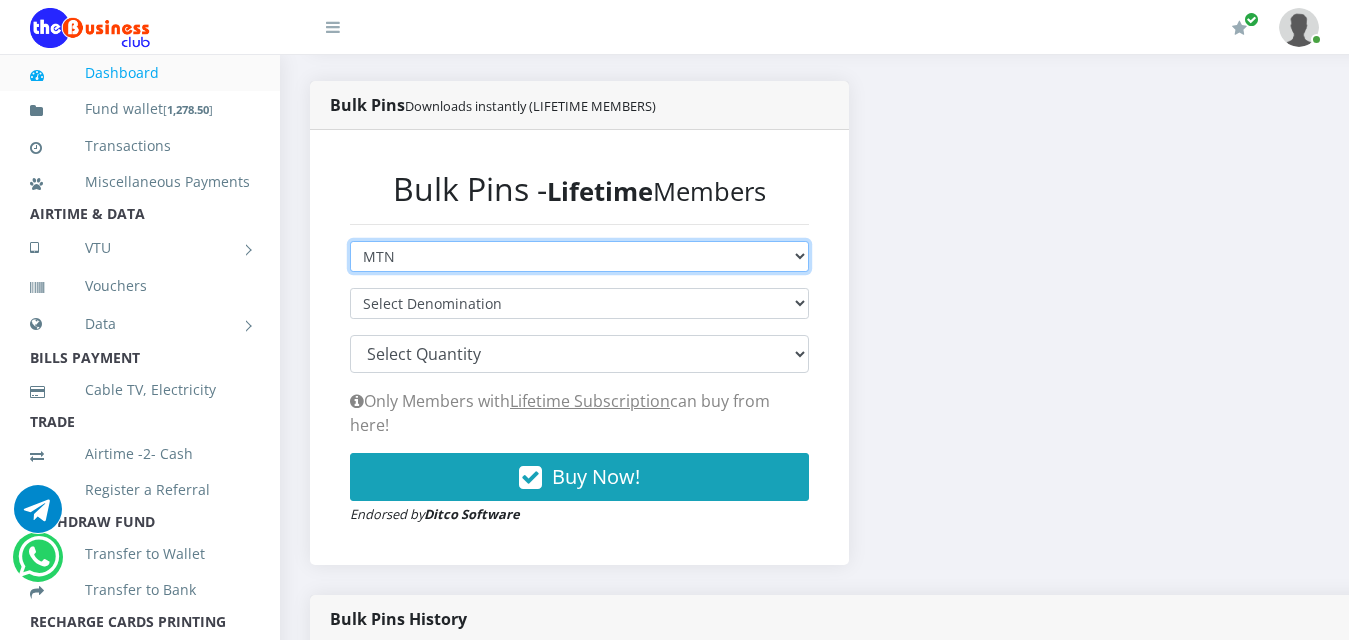 click on "Select Network
MTN
Globacom
9Mobile
Airtel" at bounding box center (579, 256) 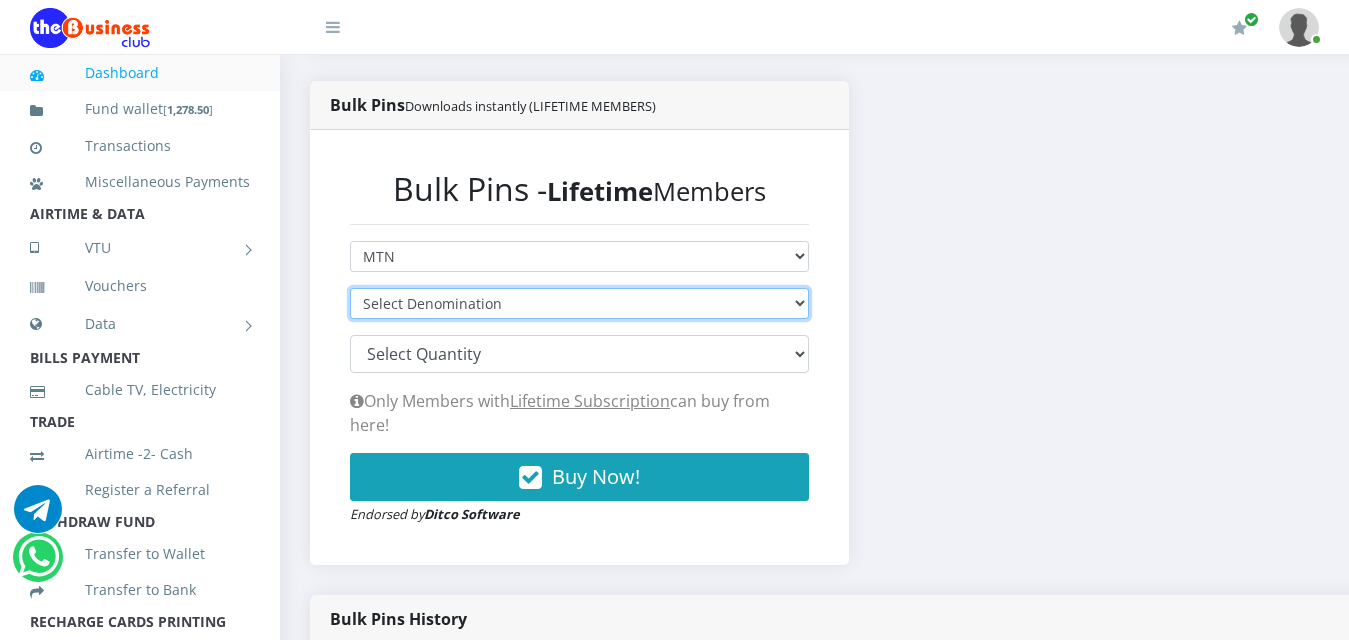 click on "Select Denomination MTN NGN100 - ₦96.94 MTN NGN200 - ₦193.88 MTN NGN400 - ₦387.76 MTN NGN500 - ₦484.70 MTN NGN1000 - ₦969.40 MTN NGN1500 - ₦1,454.10" at bounding box center [579, 303] 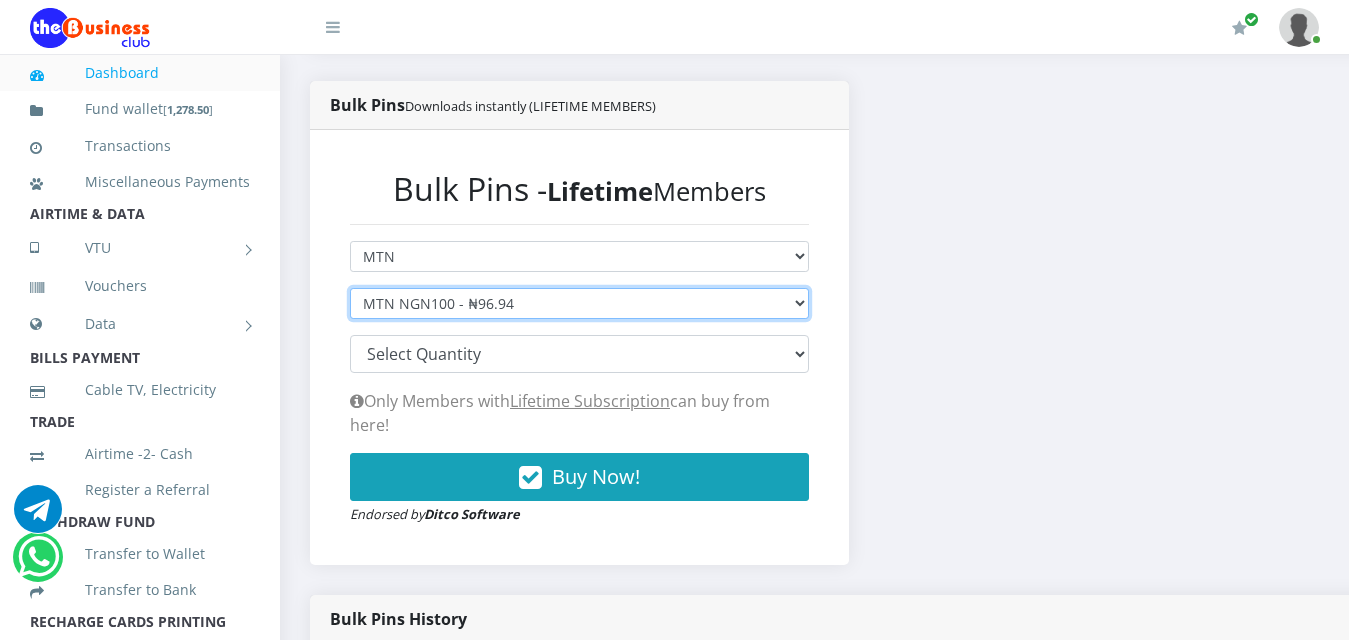 click on "Select Denomination MTN NGN100 - ₦96.94 MTN NGN200 - ₦193.88 MTN NGN400 - ₦387.76 MTN NGN500 - ₦484.70 MTN NGN1000 - ₦969.40 MTN NGN1500 - ₦1,454.10" at bounding box center [579, 303] 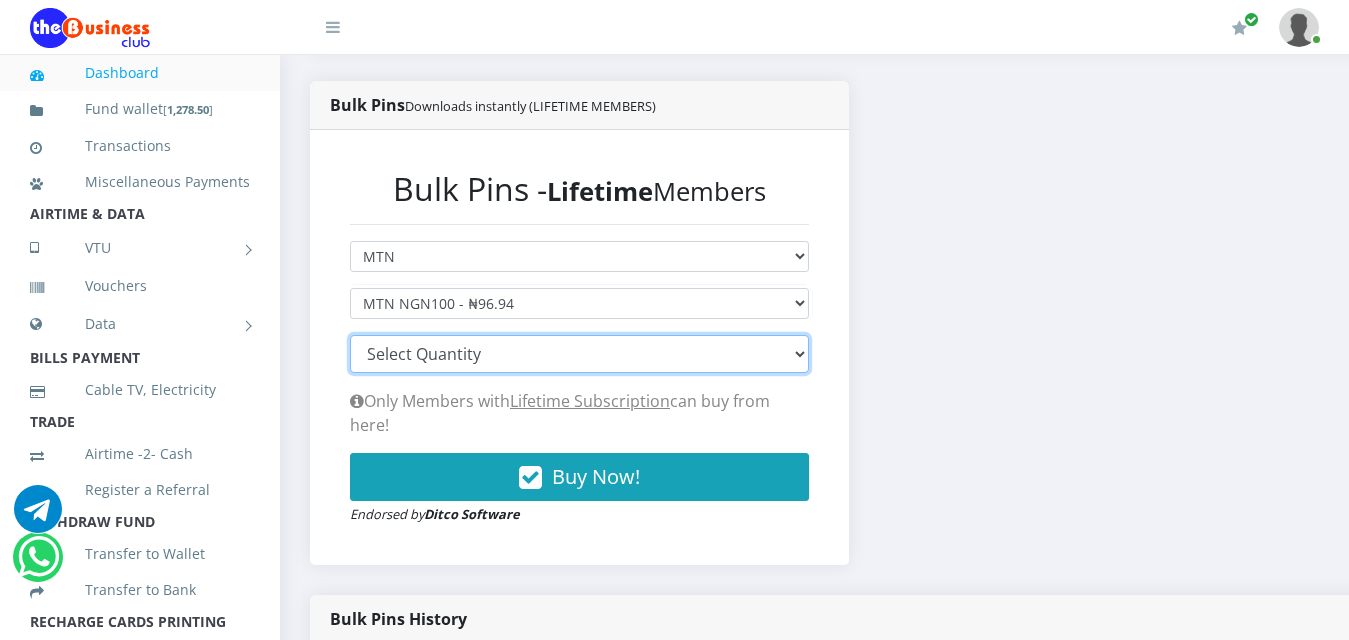 click on "100
150
200
300
500
1000" at bounding box center [579, 354] 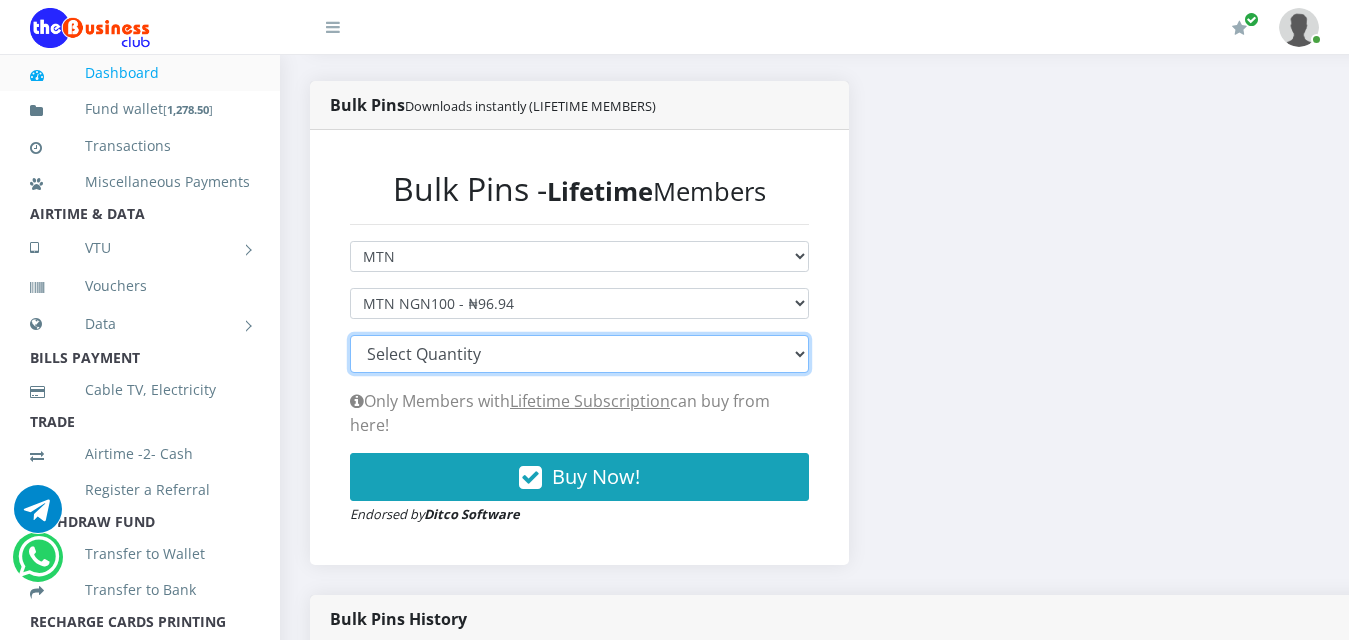click on "100
150
200
300
500
1000" at bounding box center [579, 354] 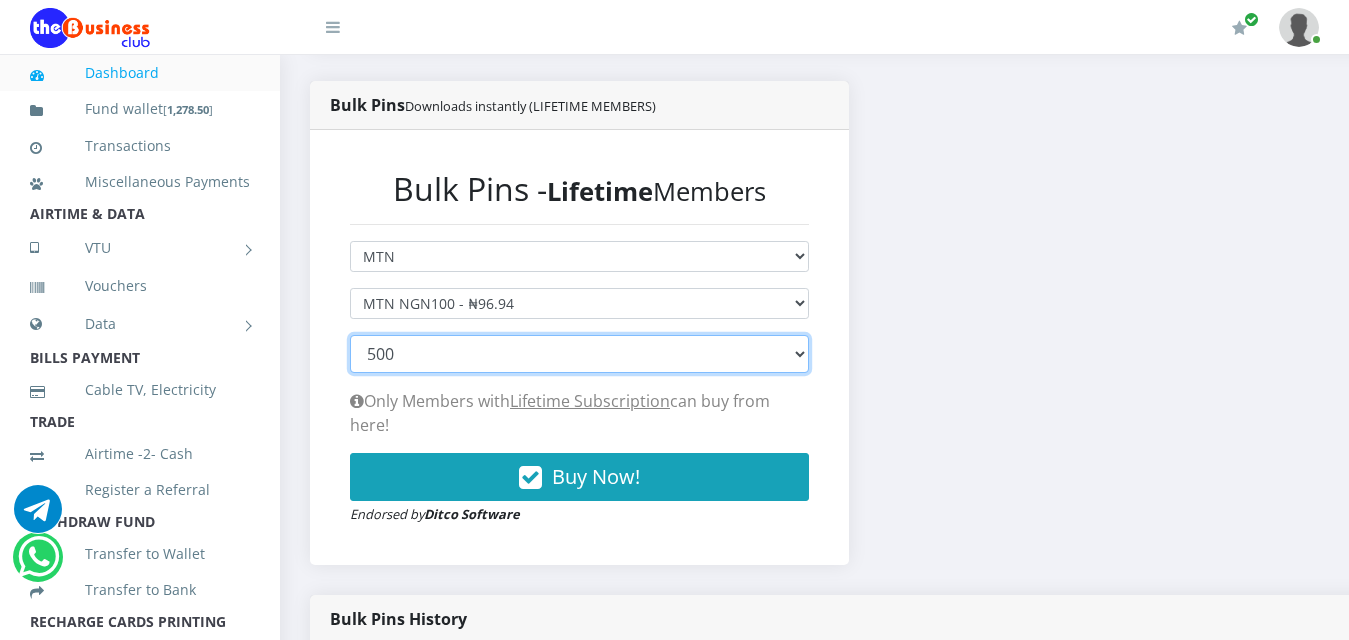 select on "1000" 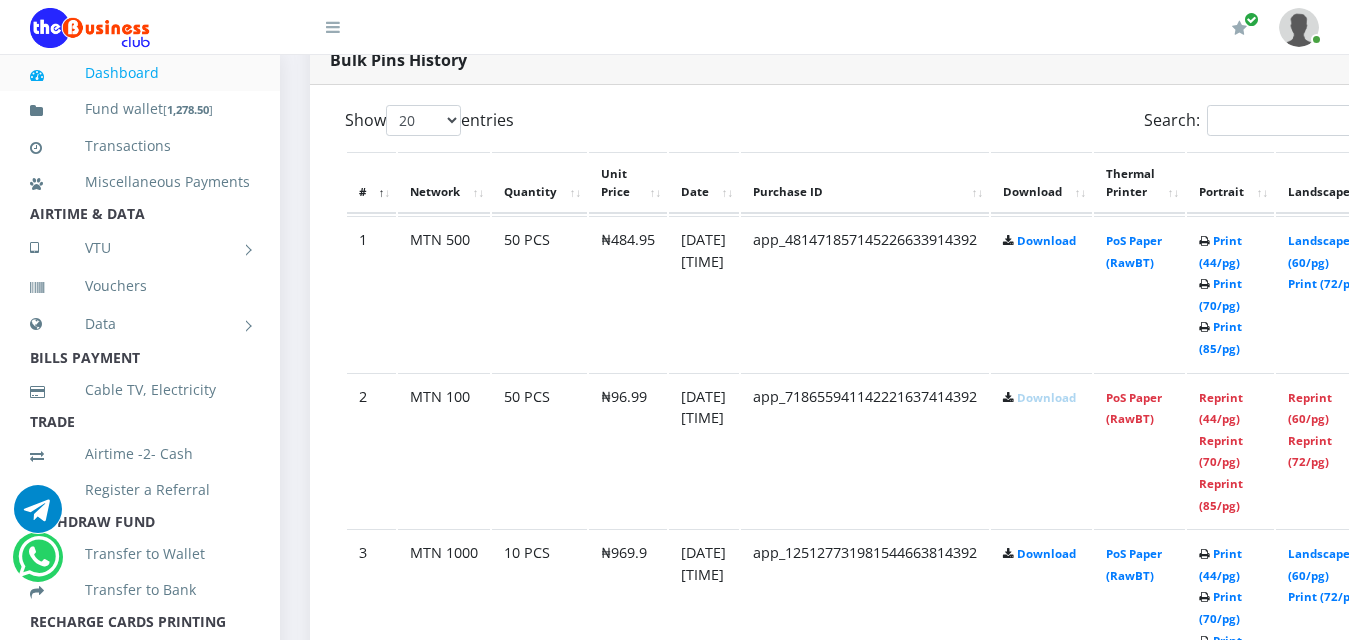 scroll, scrollTop: 960, scrollLeft: 0, axis: vertical 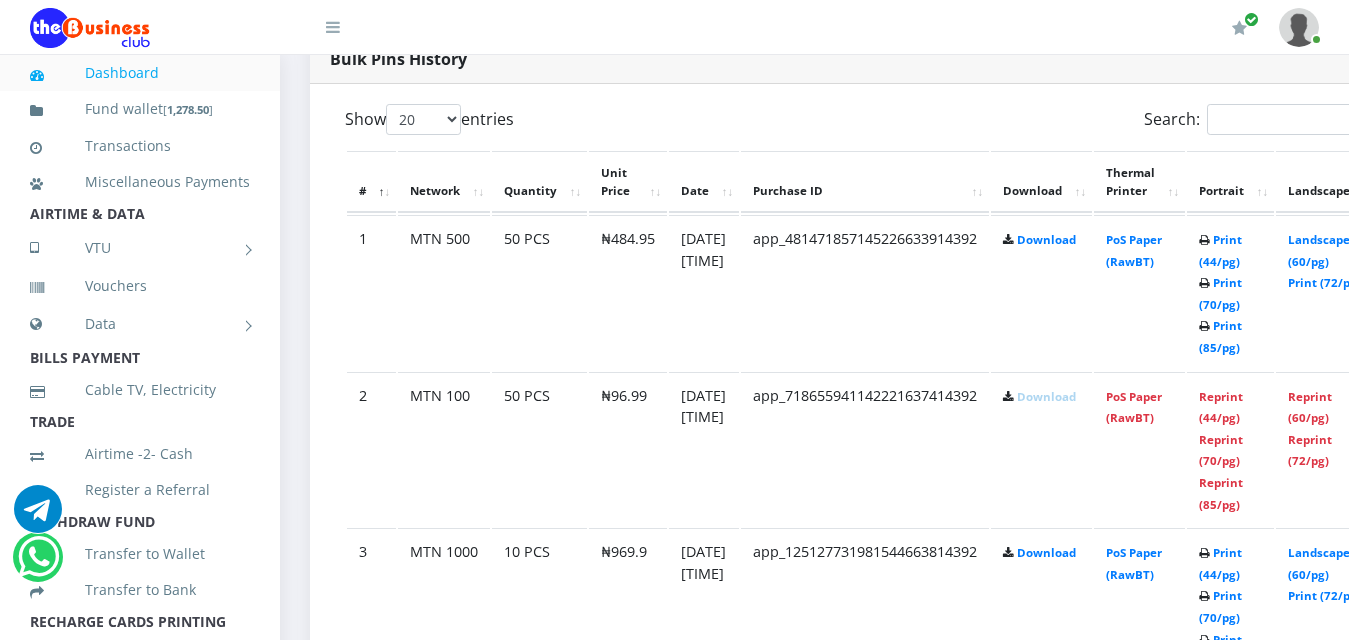 click on "Search:" at bounding box center [1131, 123] 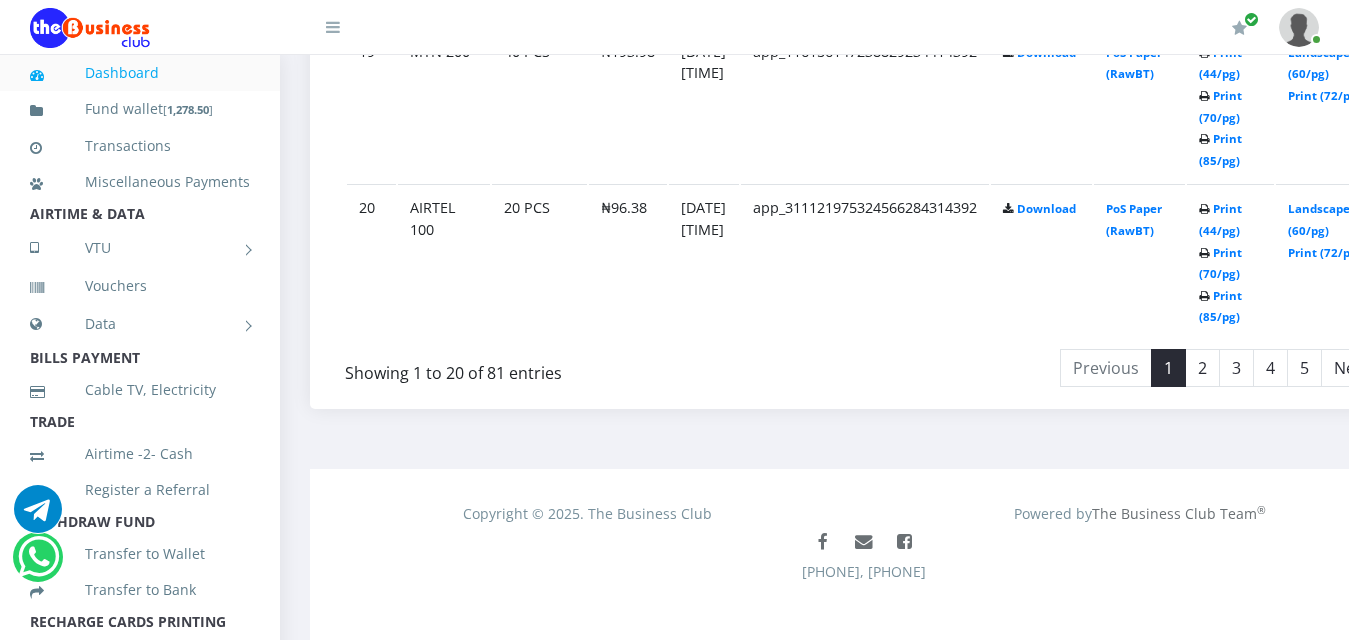scroll, scrollTop: 3967, scrollLeft: 0, axis: vertical 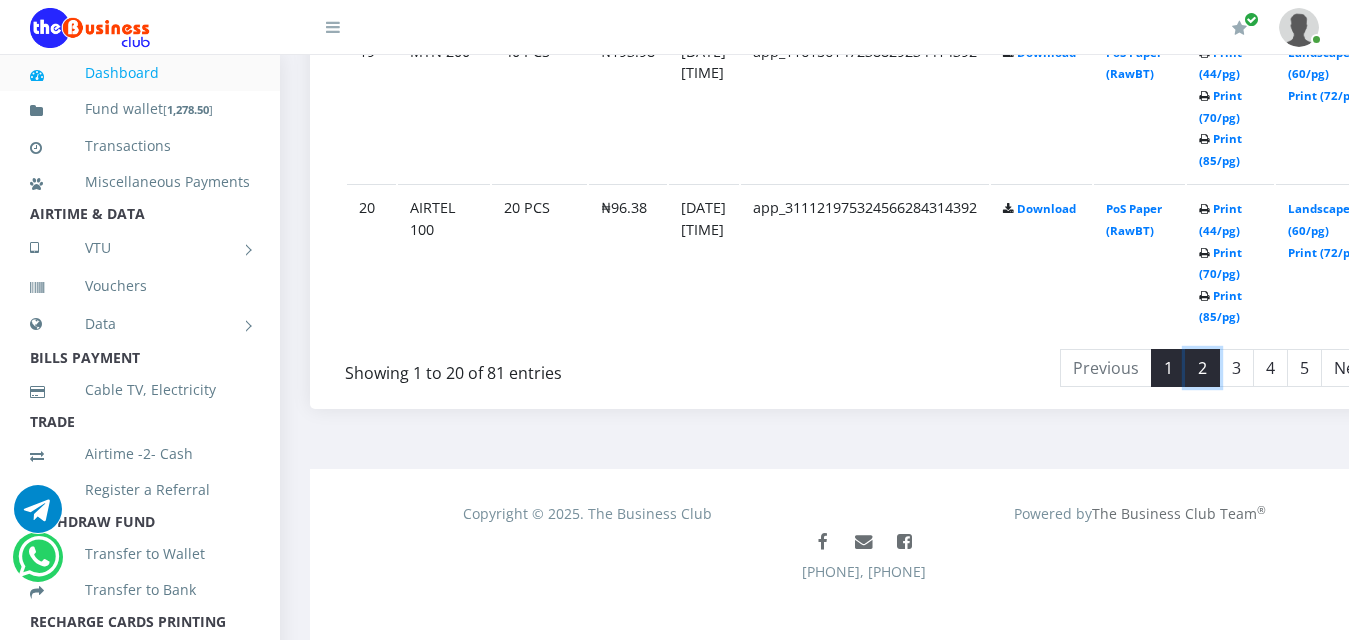 click on "2" at bounding box center (1202, 368) 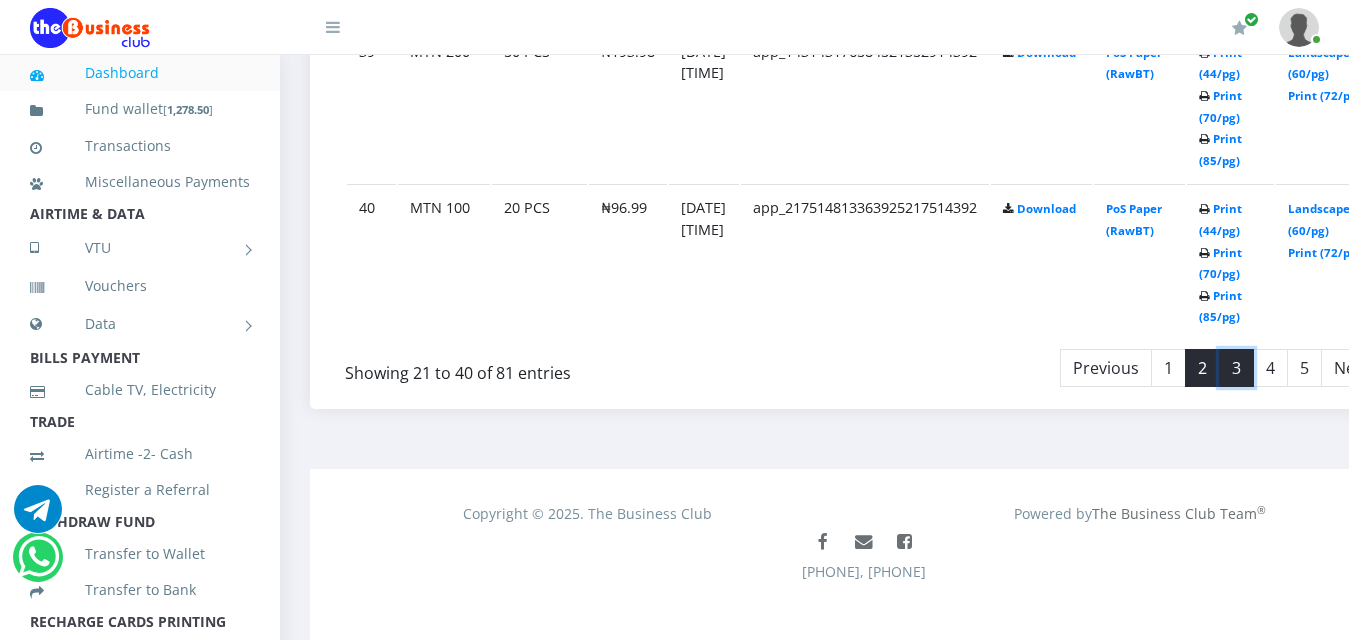 click on "3" at bounding box center (1236, 368) 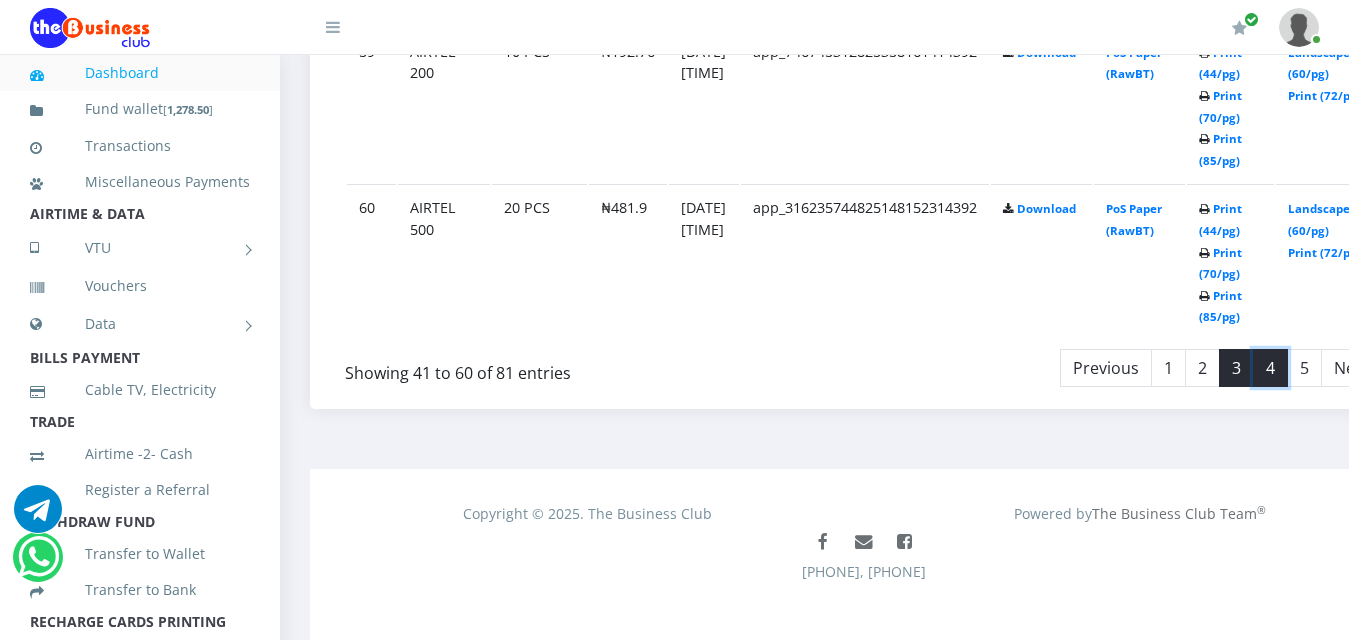 click on "4" at bounding box center [1270, 368] 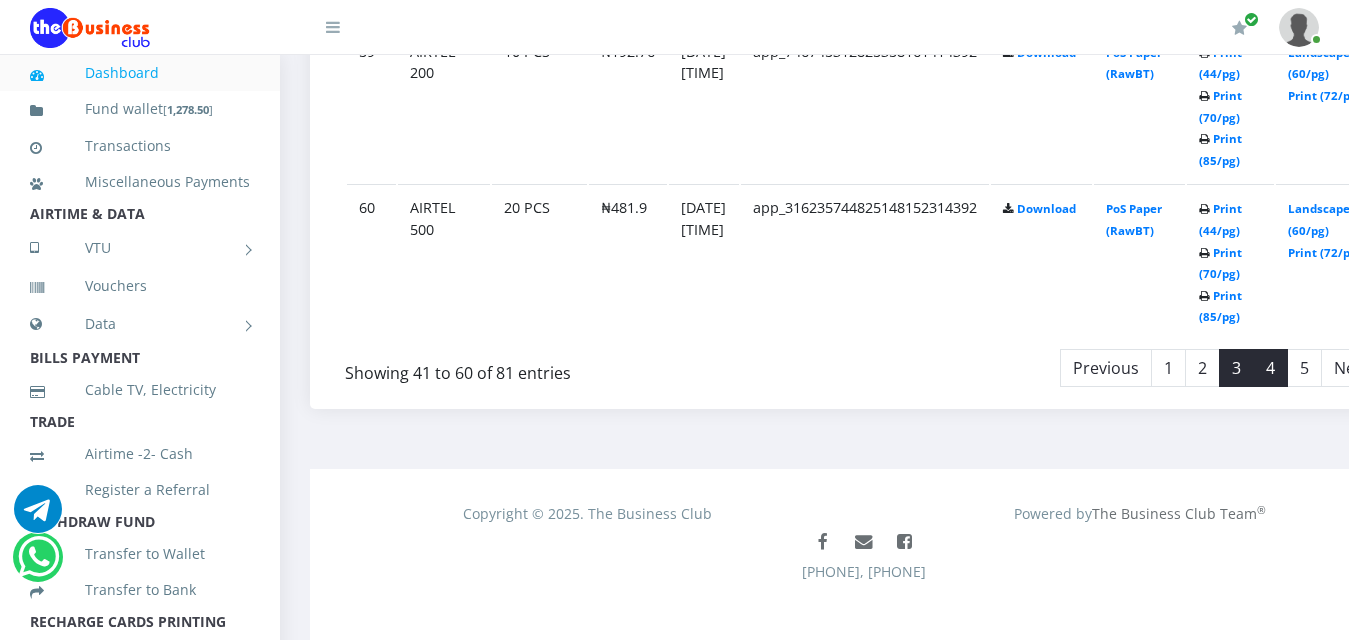 scroll, scrollTop: 3968, scrollLeft: 0, axis: vertical 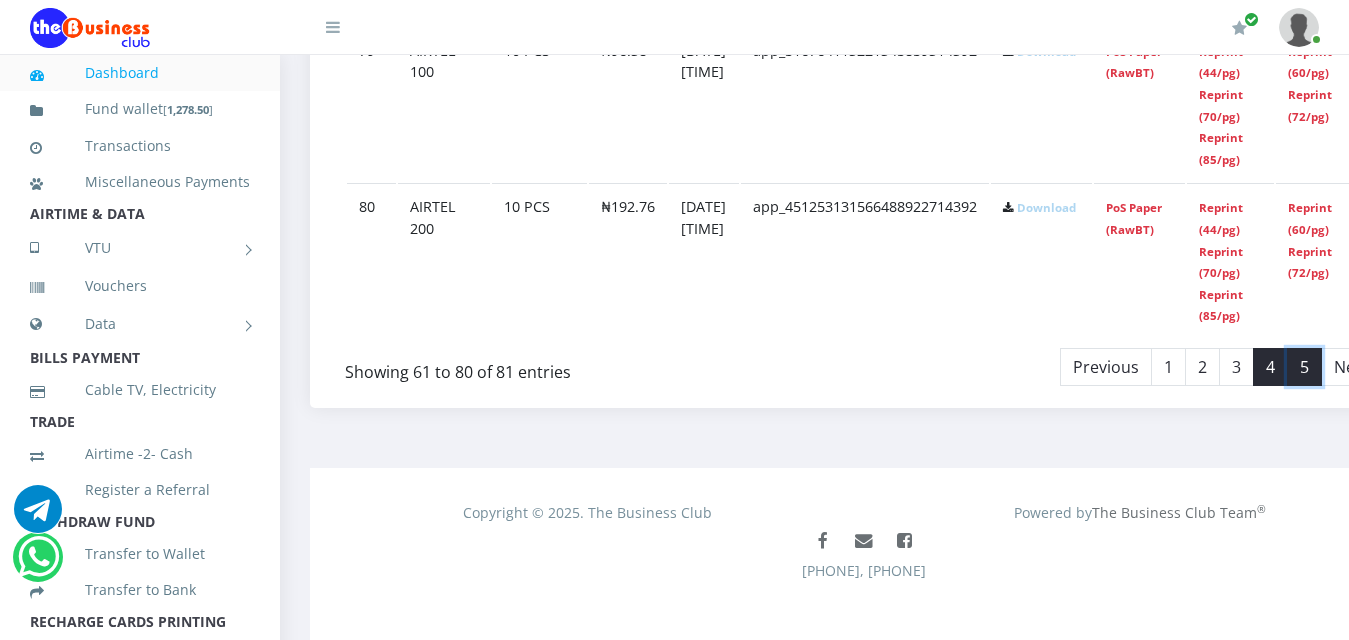 click on "5" at bounding box center [1304, 367] 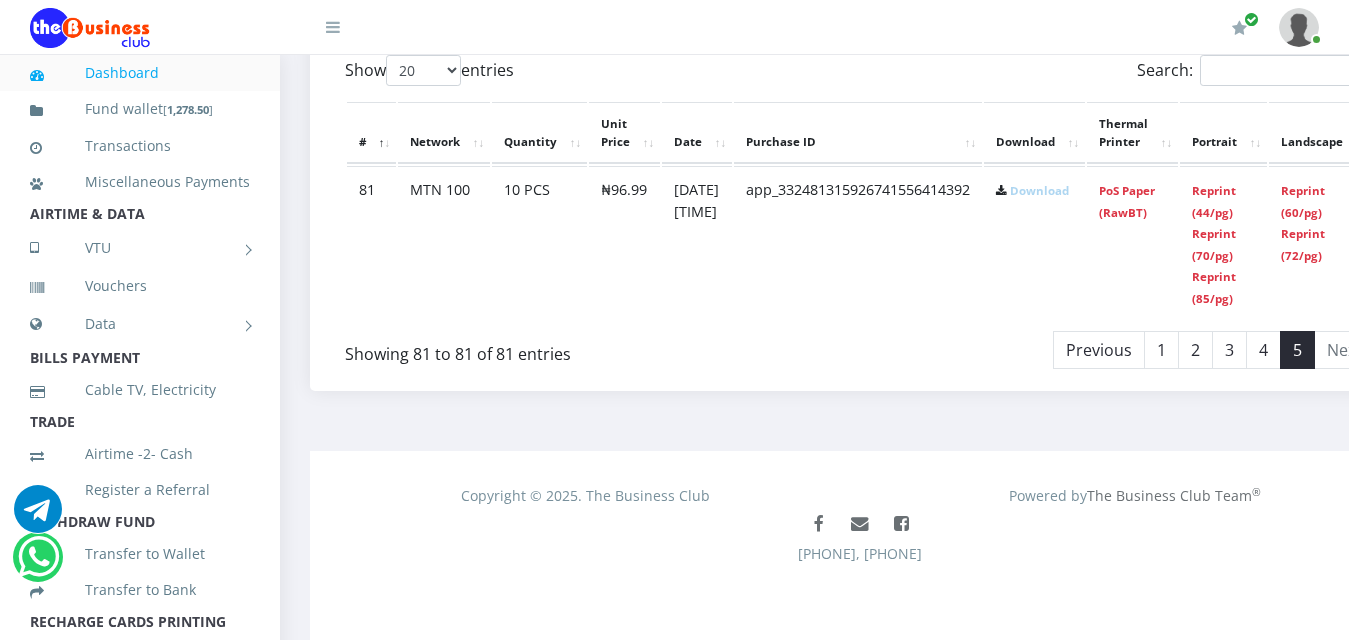 scroll, scrollTop: 990, scrollLeft: 0, axis: vertical 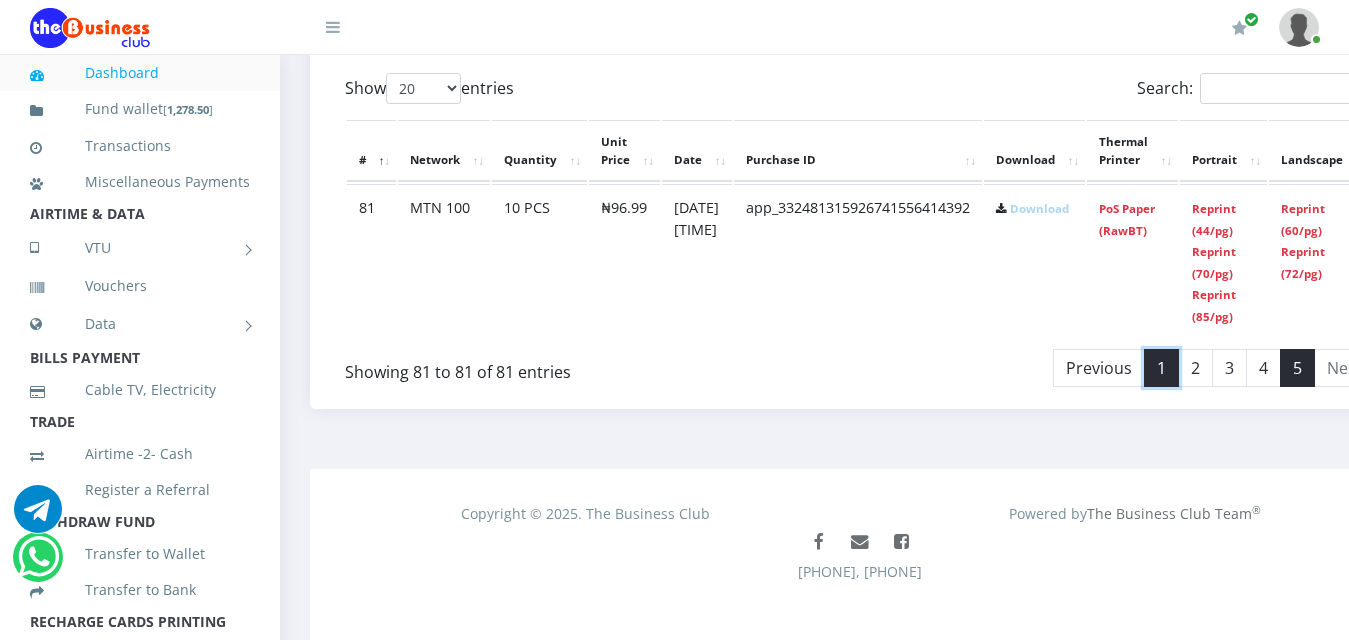 click on "1" at bounding box center (1161, 368) 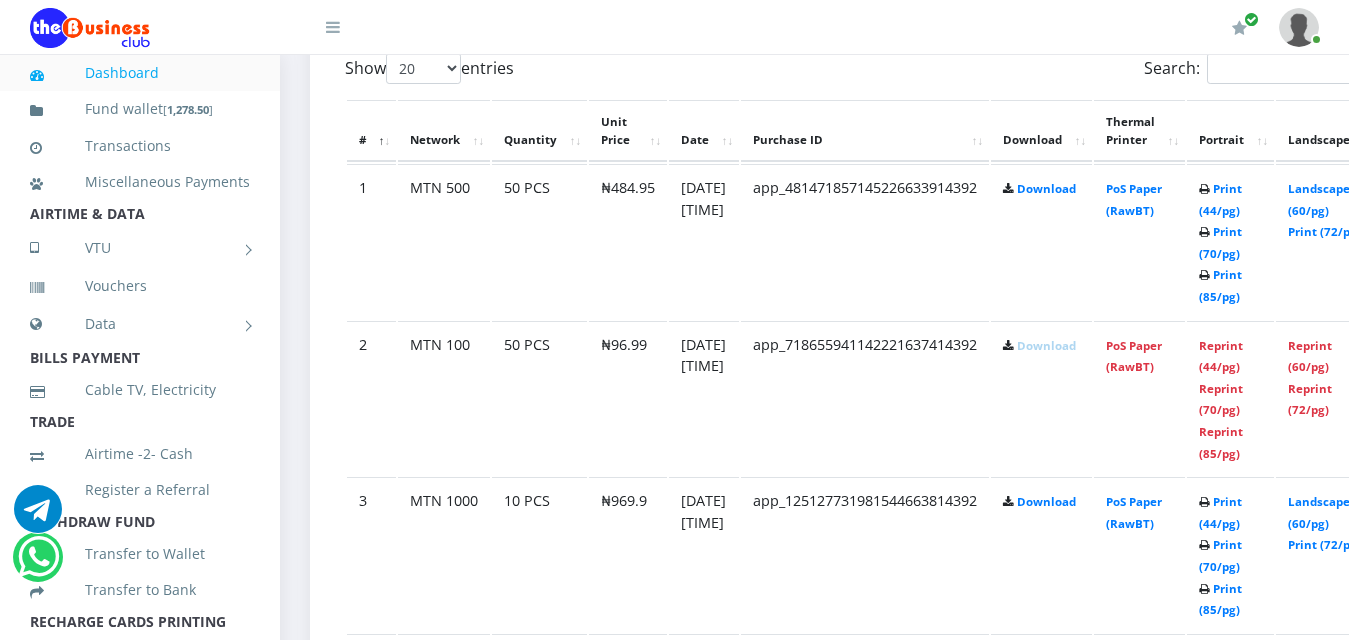 scroll, scrollTop: 1007, scrollLeft: 0, axis: vertical 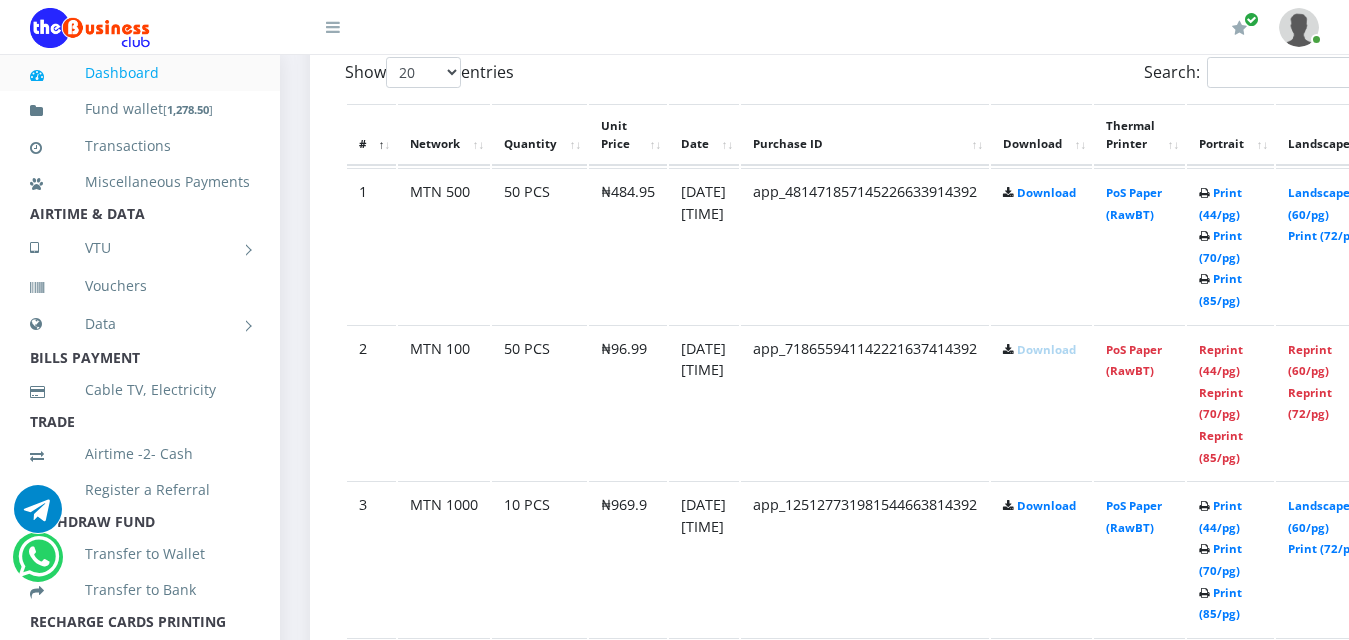 click at bounding box center [1204, 280] 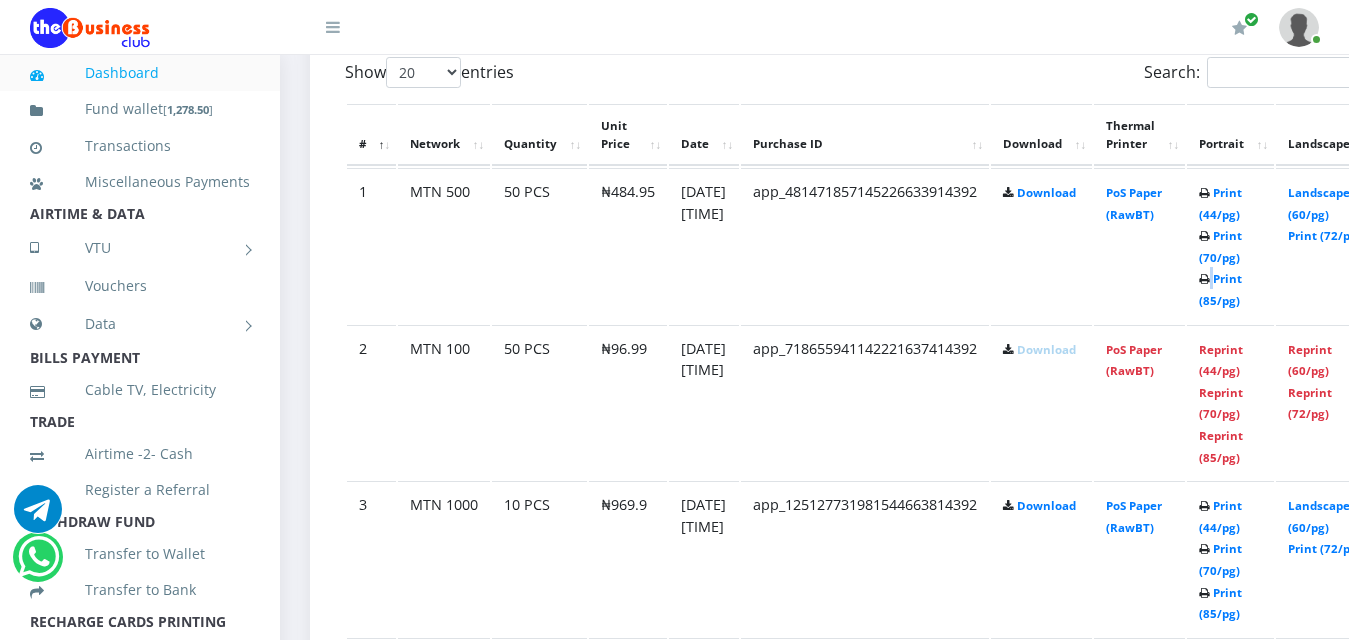 click at bounding box center (1204, 280) 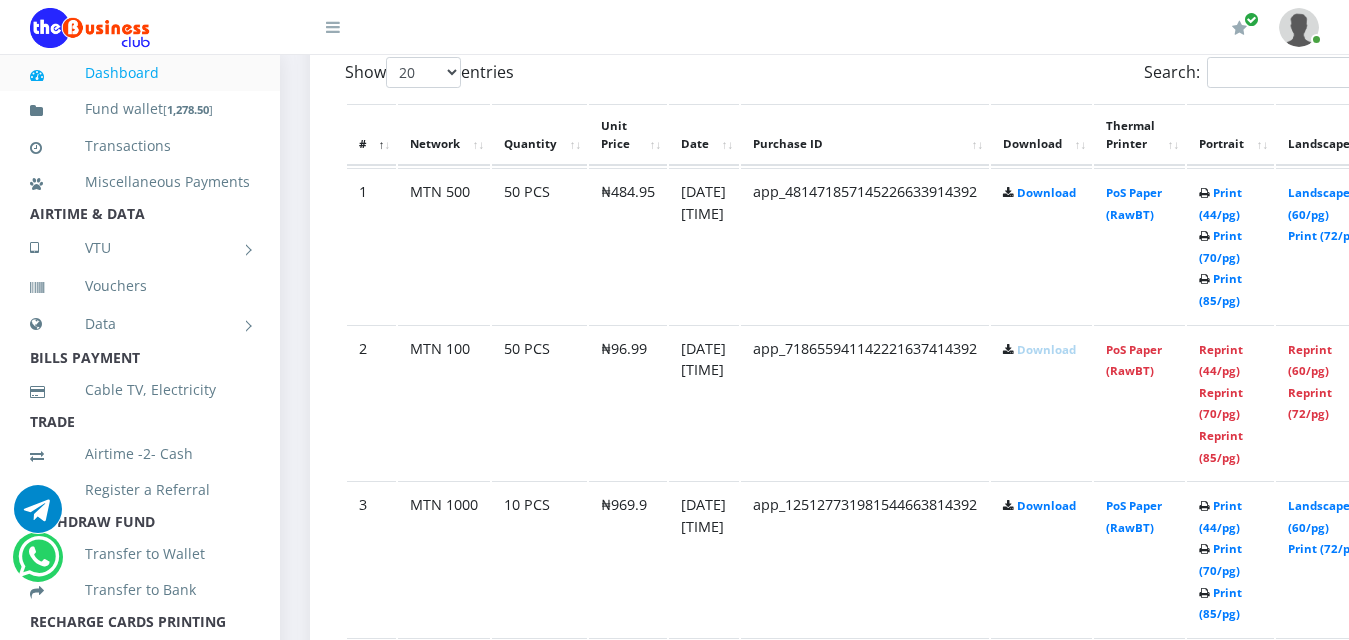 click on "Print (44/pg)   Print (70/pg)   Print (85/pg)" at bounding box center (1230, 245) 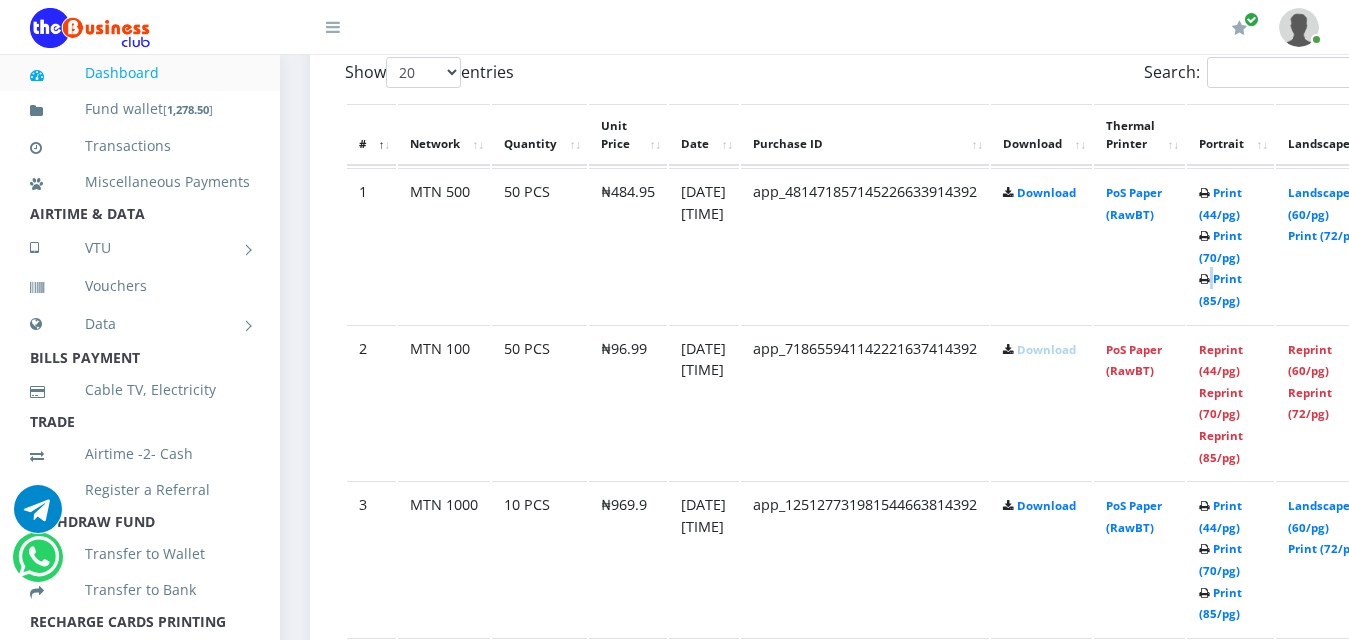 click at bounding box center (1204, 280) 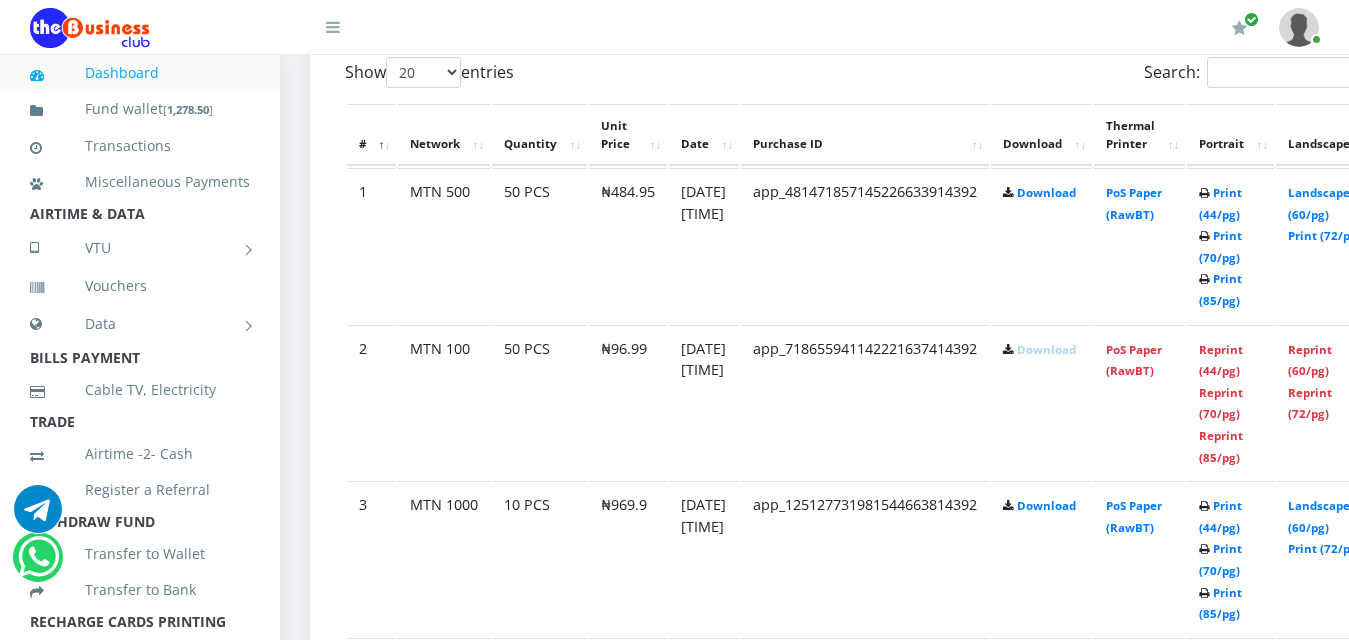 click at bounding box center (1204, 280) 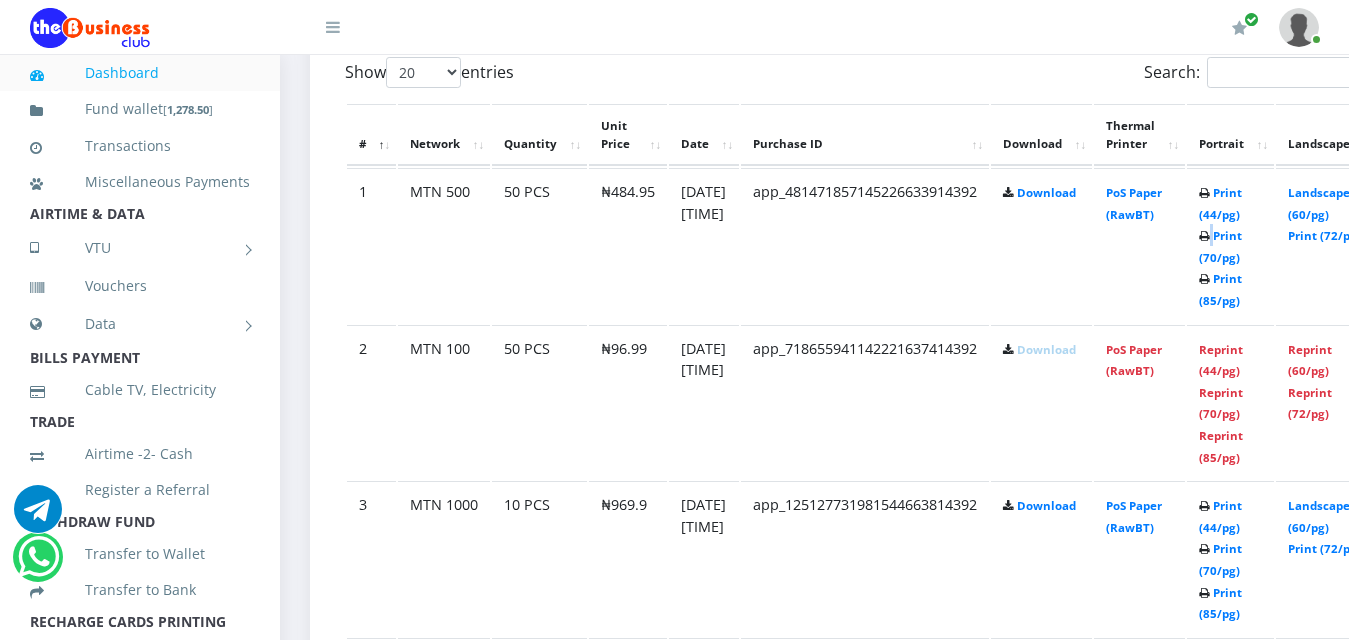 click at bounding box center [1204, 237] 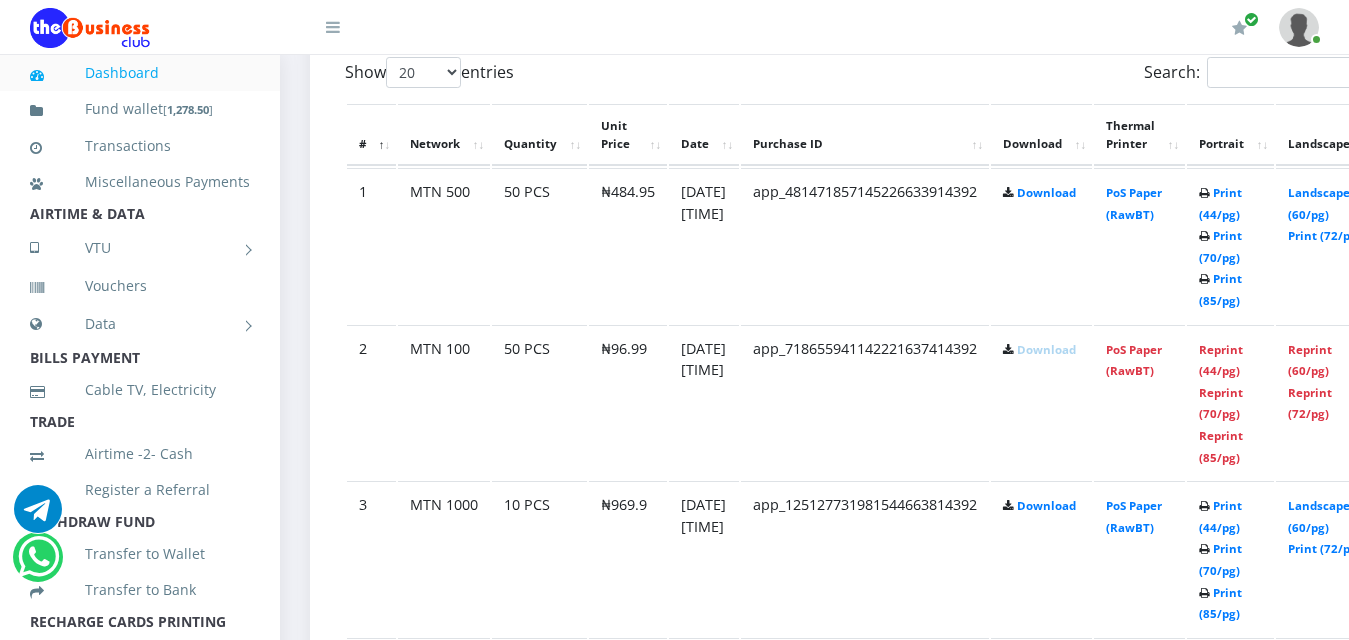 click at bounding box center [1204, 237] 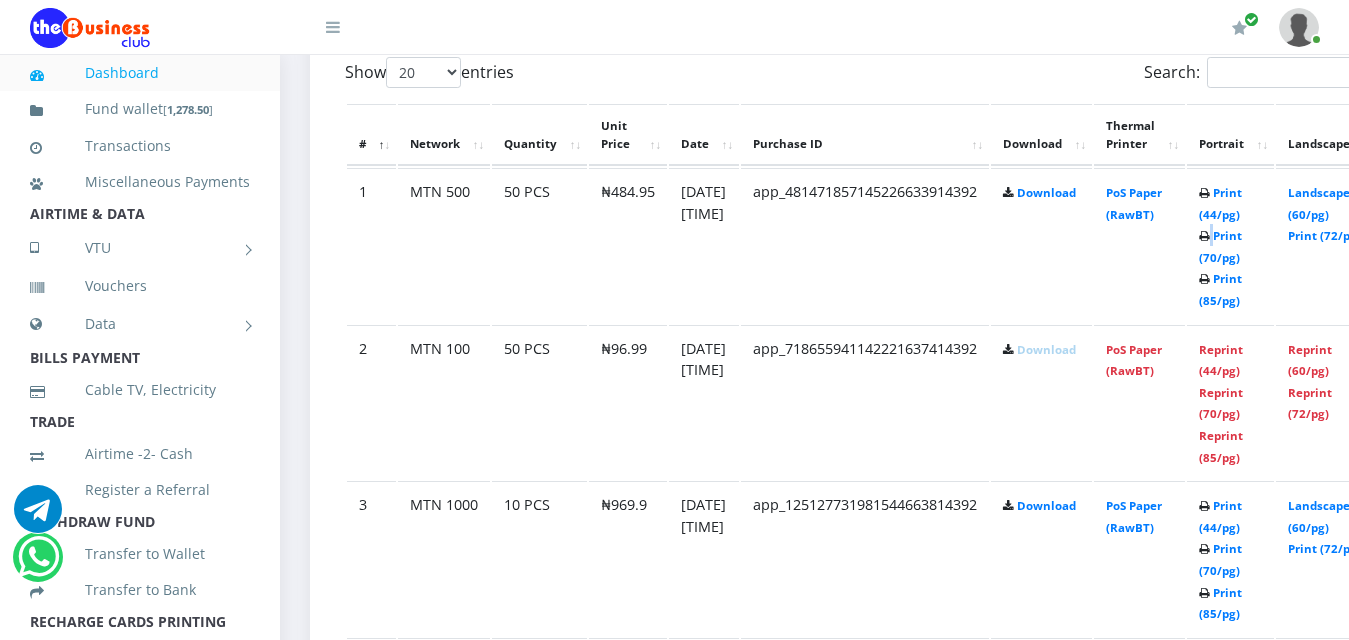 click at bounding box center (1204, 237) 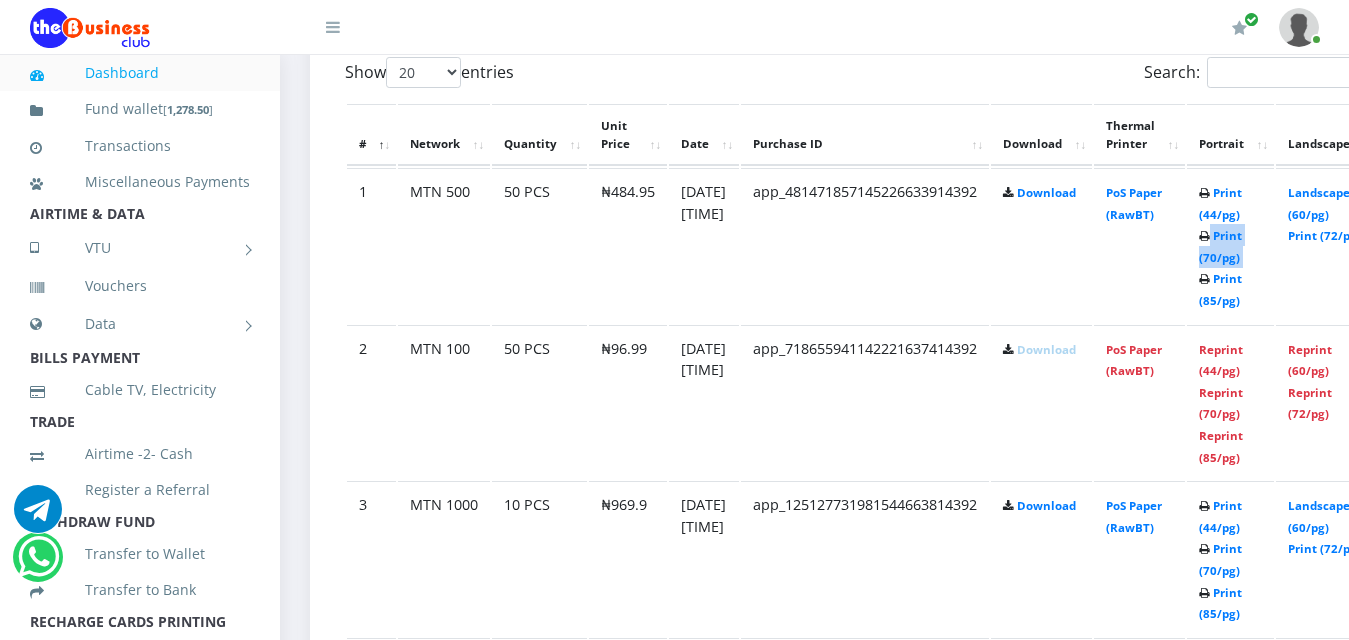 click at bounding box center [1204, 237] 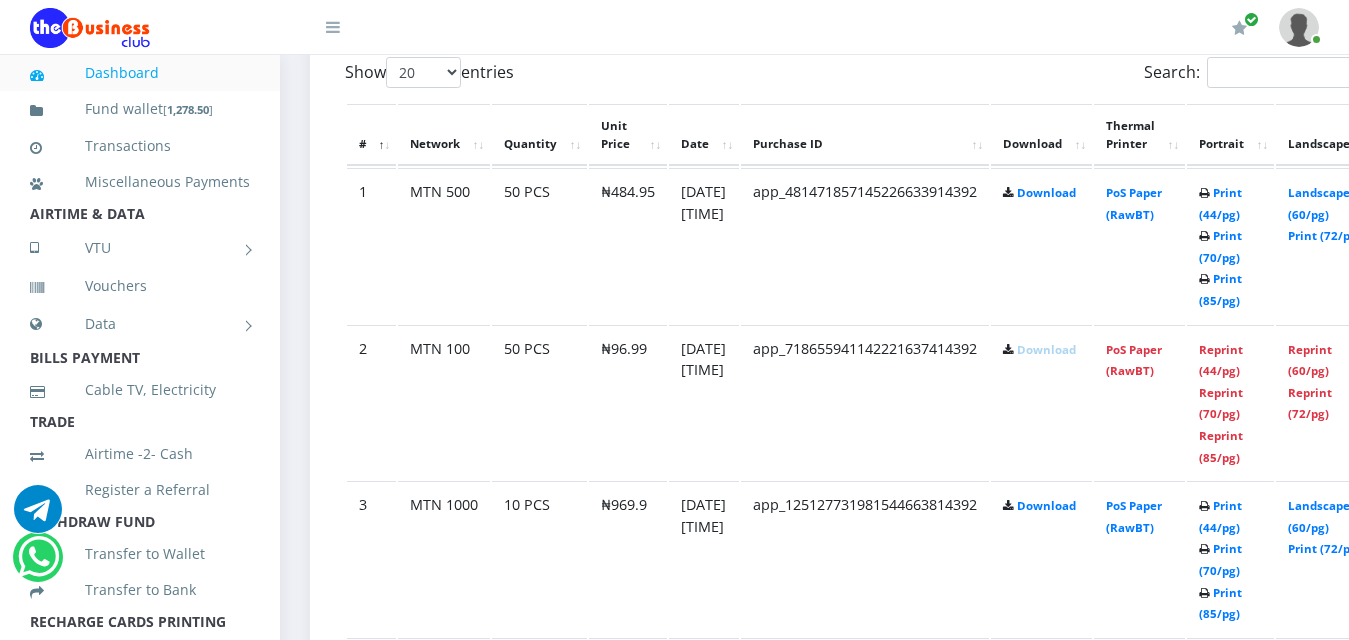 click on "Print (44/pg)   Print (70/pg)   Print (85/pg)" at bounding box center (1230, 245) 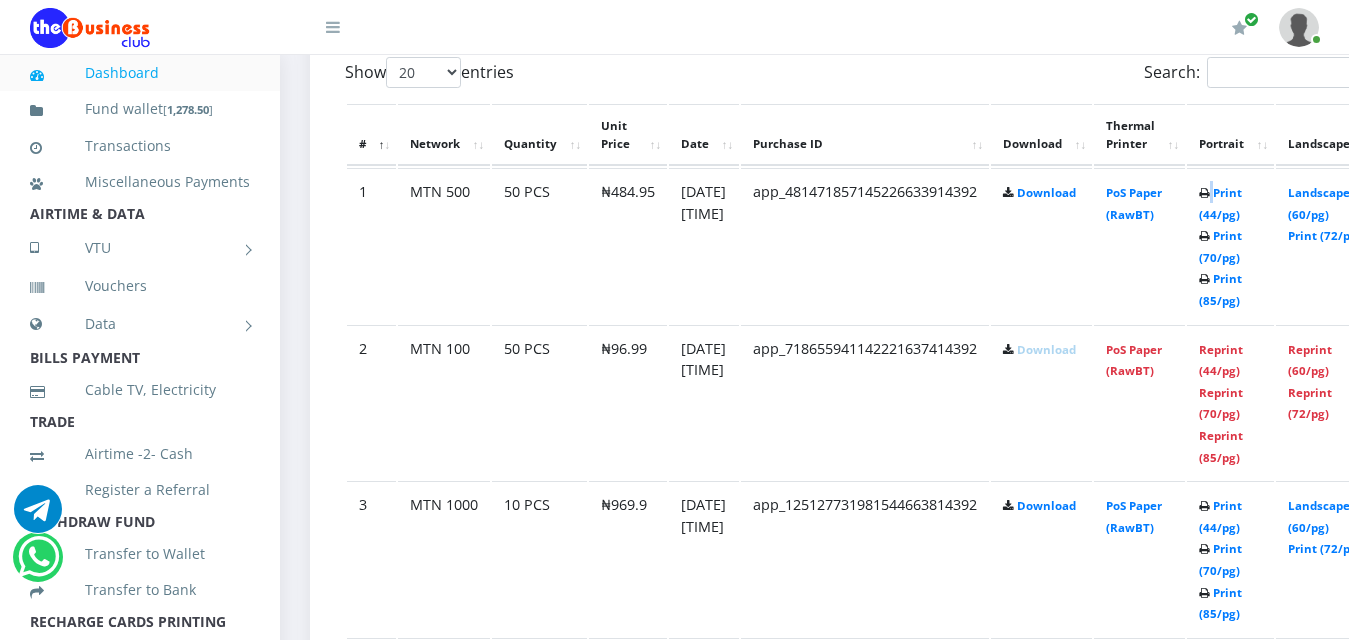 click on "Print (44/pg)   Print (70/pg)   Print (85/pg)" at bounding box center [1230, 245] 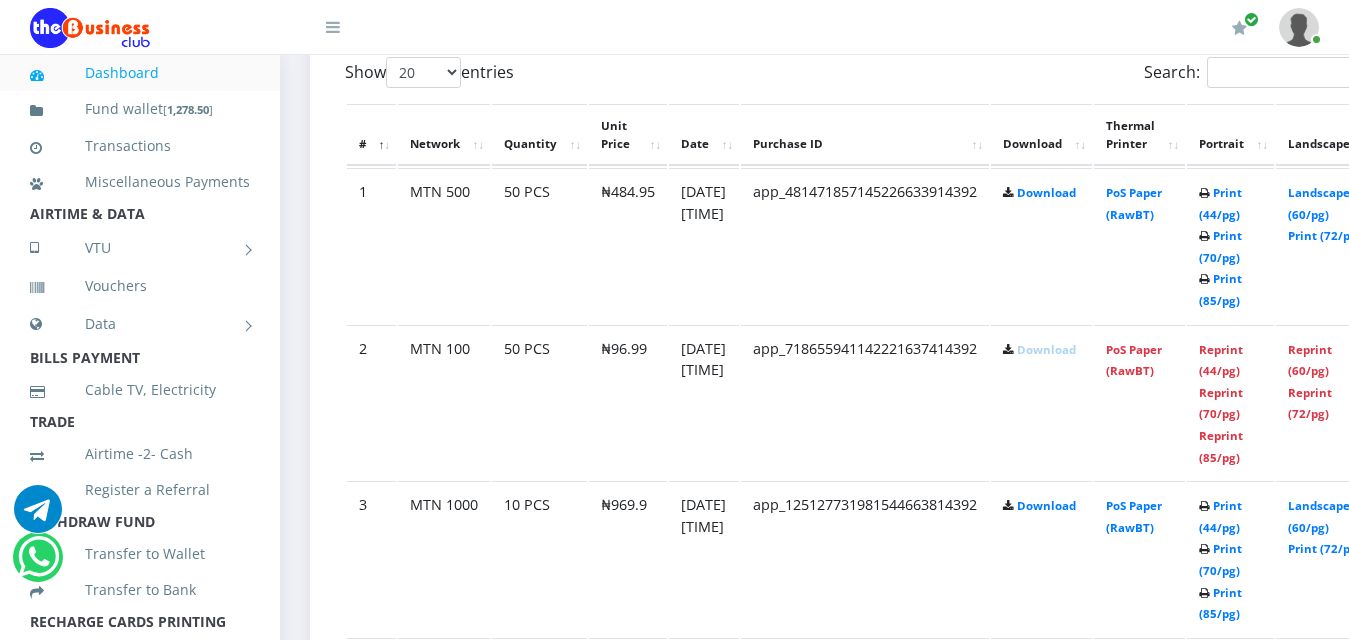 click on "Print (44/pg)   Print (70/pg)   Print (85/pg)" at bounding box center [1230, 245] 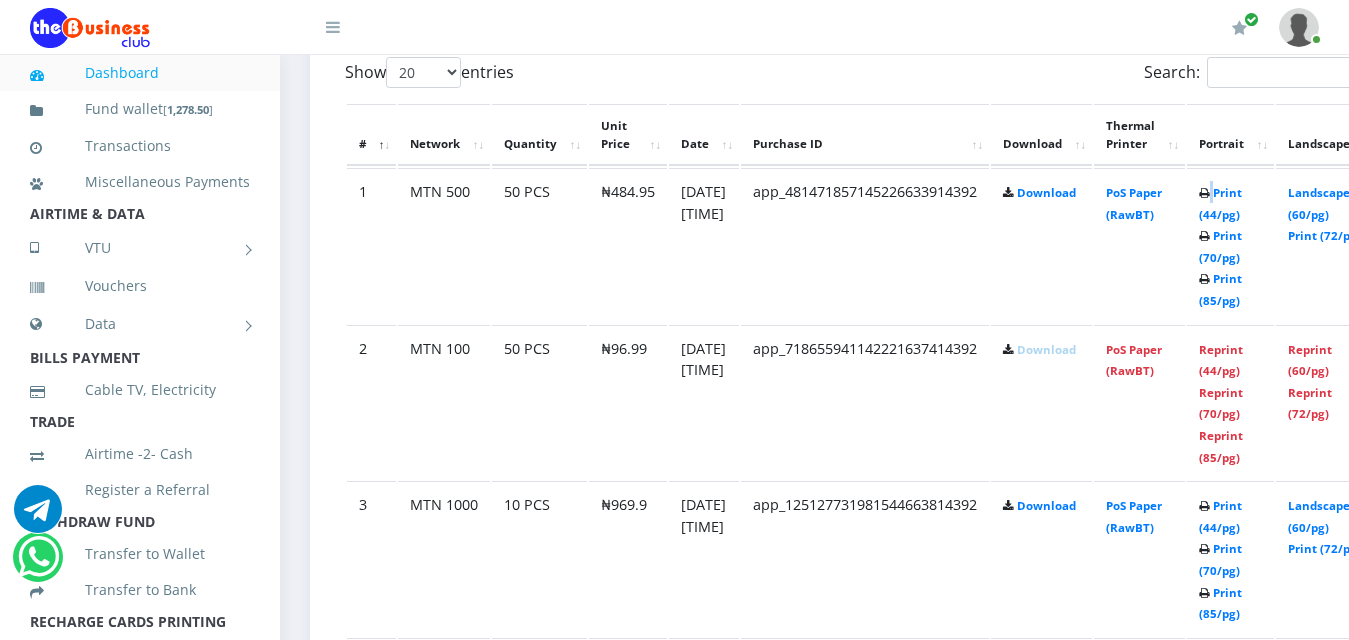 click on "Print (44/pg)   Print (70/pg)   Print (85/pg)" at bounding box center [1230, 245] 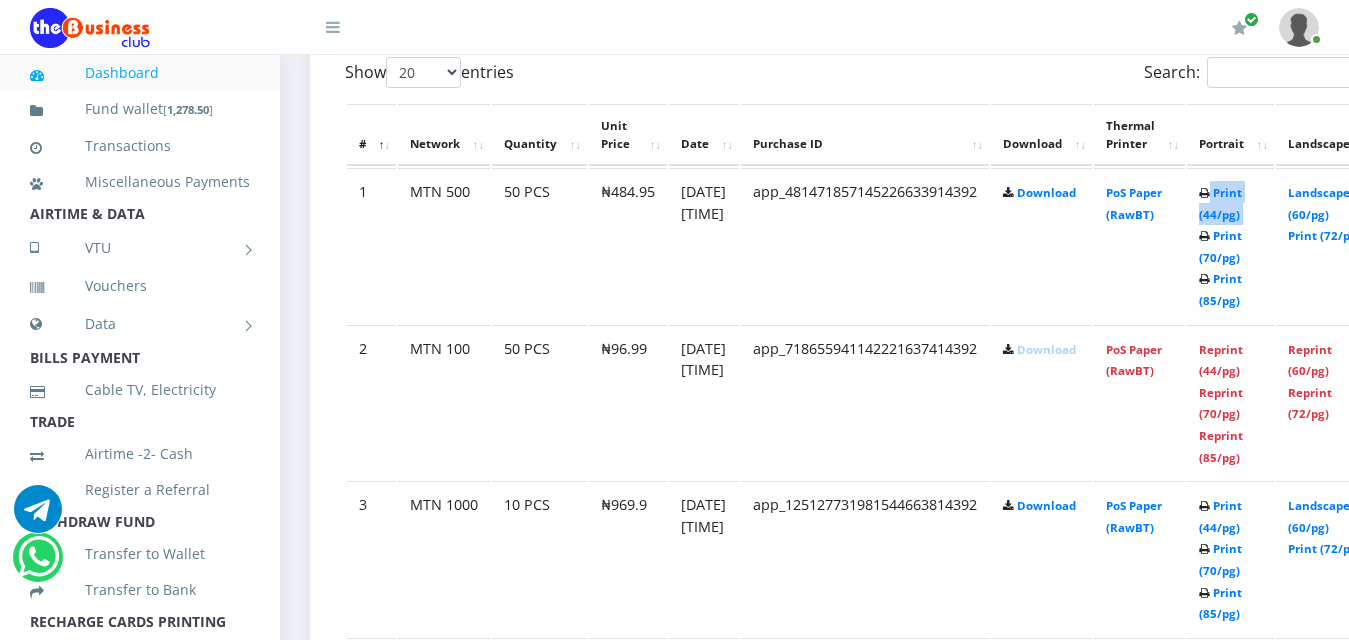 click on "Print (44/pg)   Print (70/pg)   Print (85/pg)" at bounding box center [1220, 246] 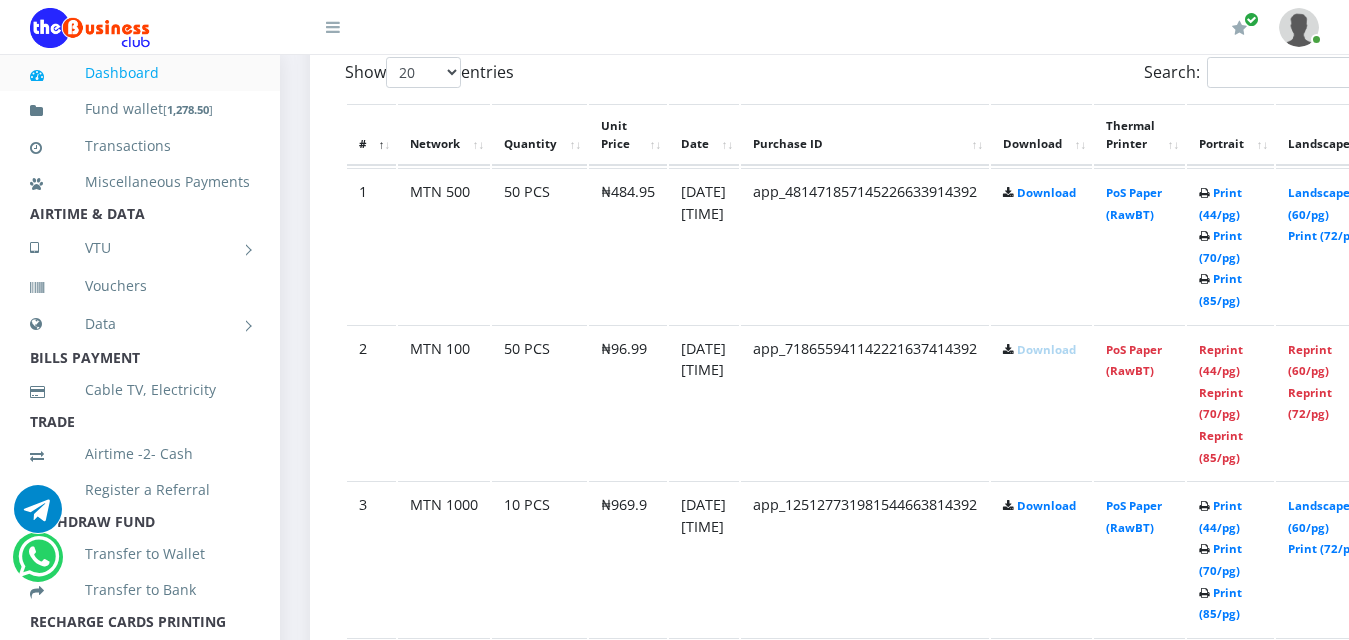 click at bounding box center [1204, 194] 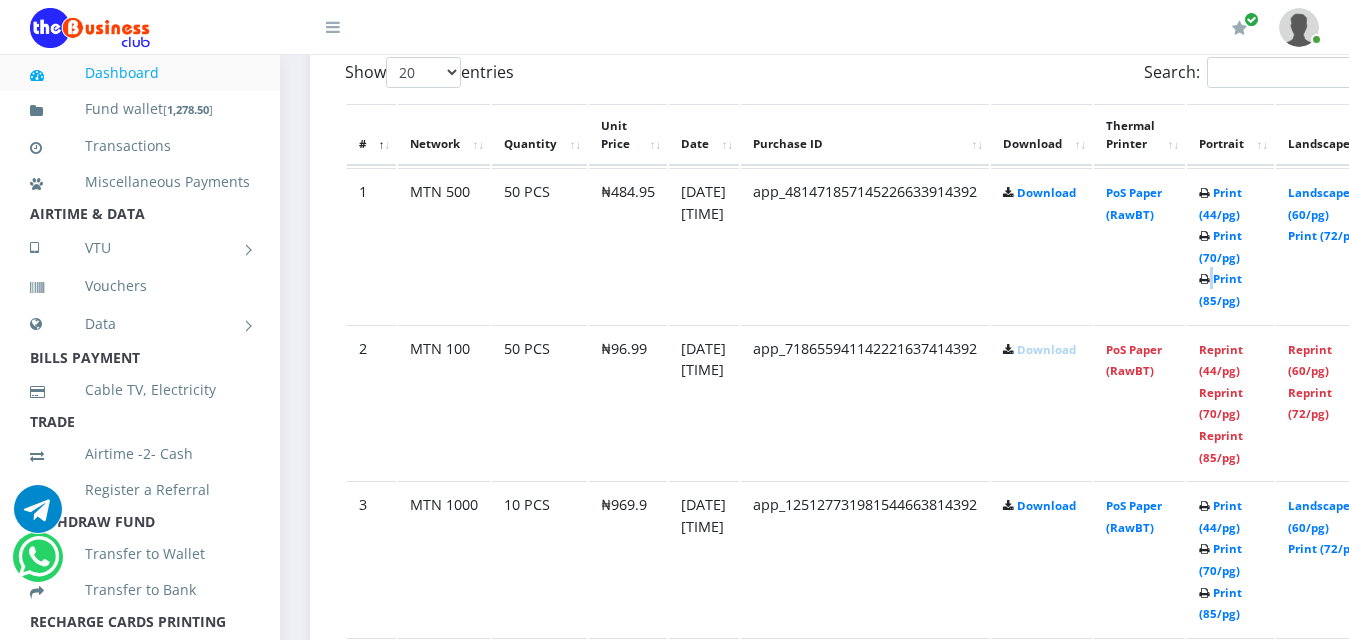 click on "Print (44/pg)   Print (70/pg)   Print (85/pg)" at bounding box center (1230, 245) 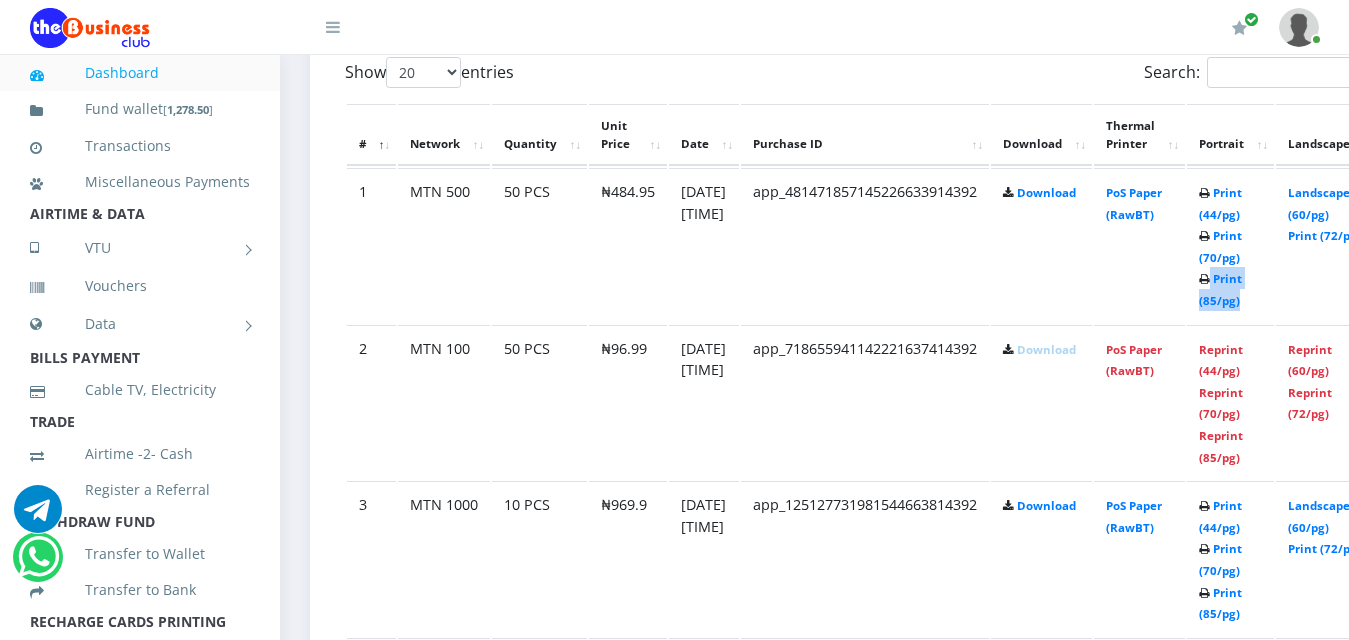 click on "Print (44/pg)   Print (70/pg)   Print (85/pg)" at bounding box center (1230, 245) 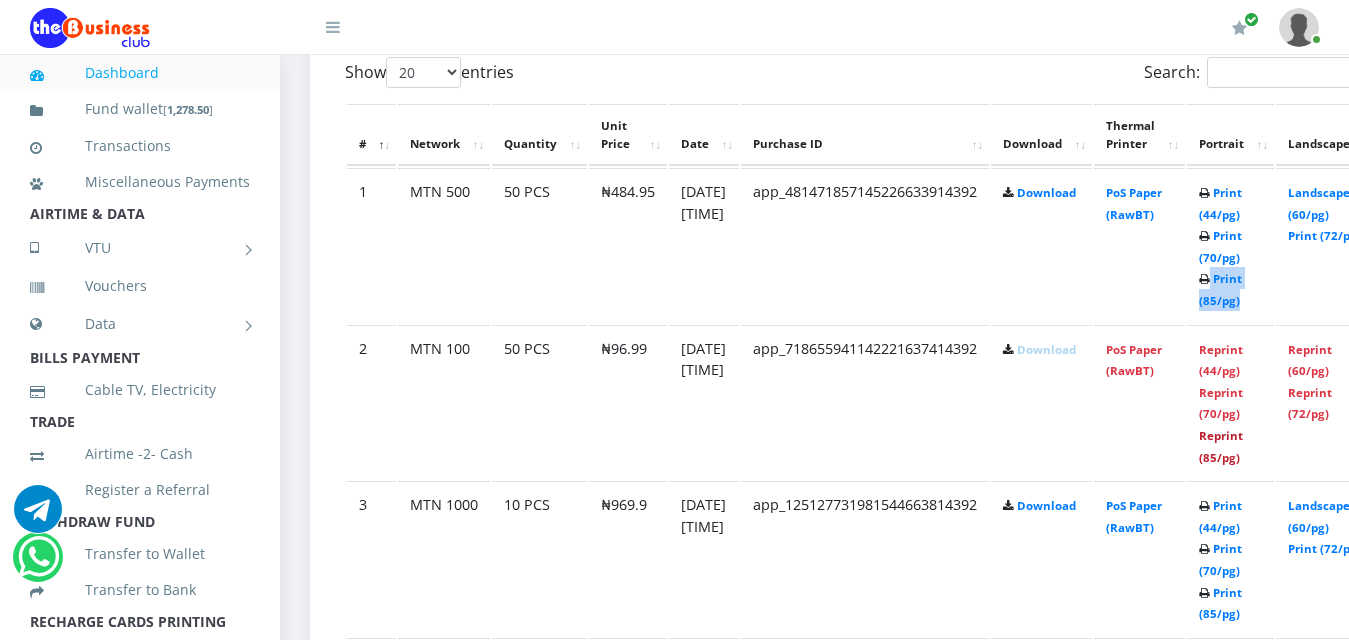 drag, startPoint x: 1254, startPoint y: 413, endPoint x: 777, endPoint y: 190, distance: 526.5529 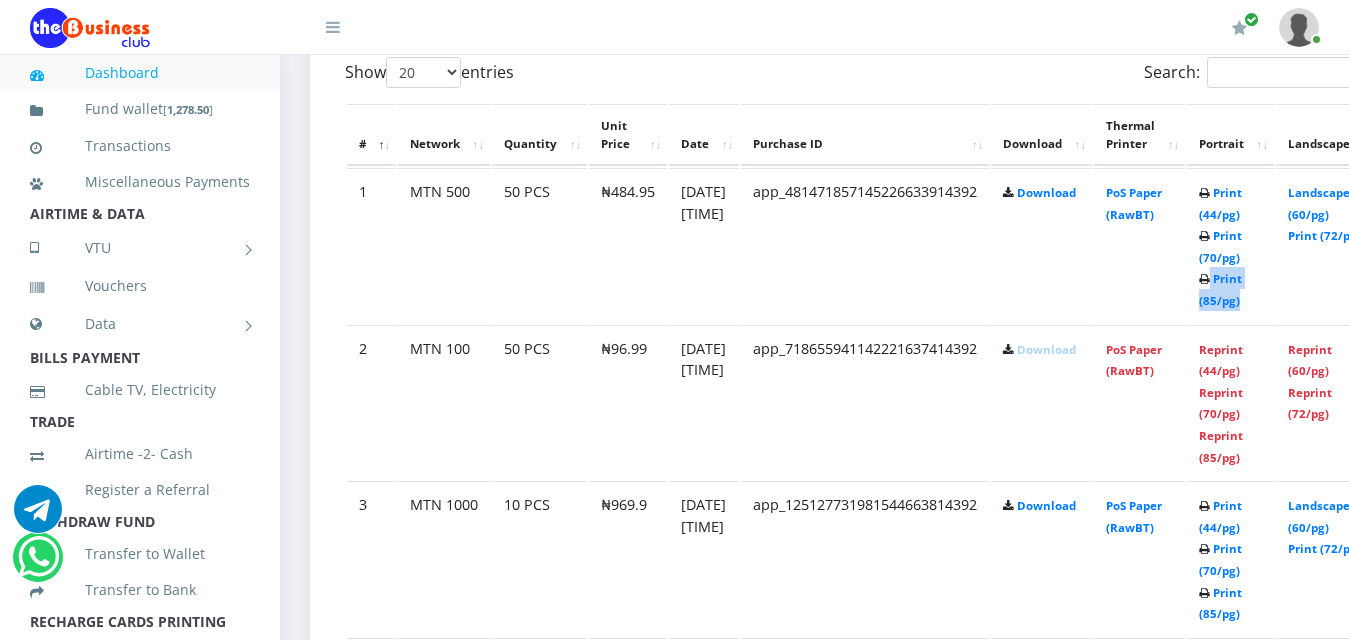 click on "Print (44/pg)   Print (70/pg)   Print (85/pg)" at bounding box center (1230, 245) 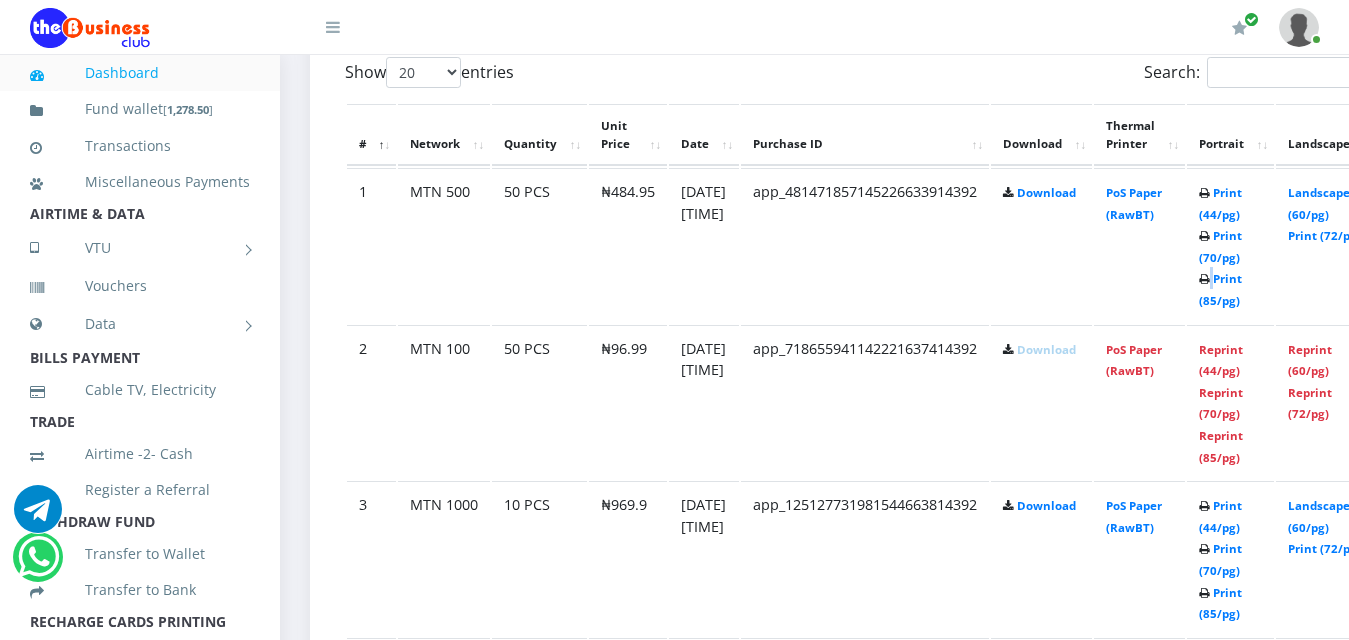 click on "Print (44/pg)   Print (70/pg)   Print (85/pg)" at bounding box center (1230, 245) 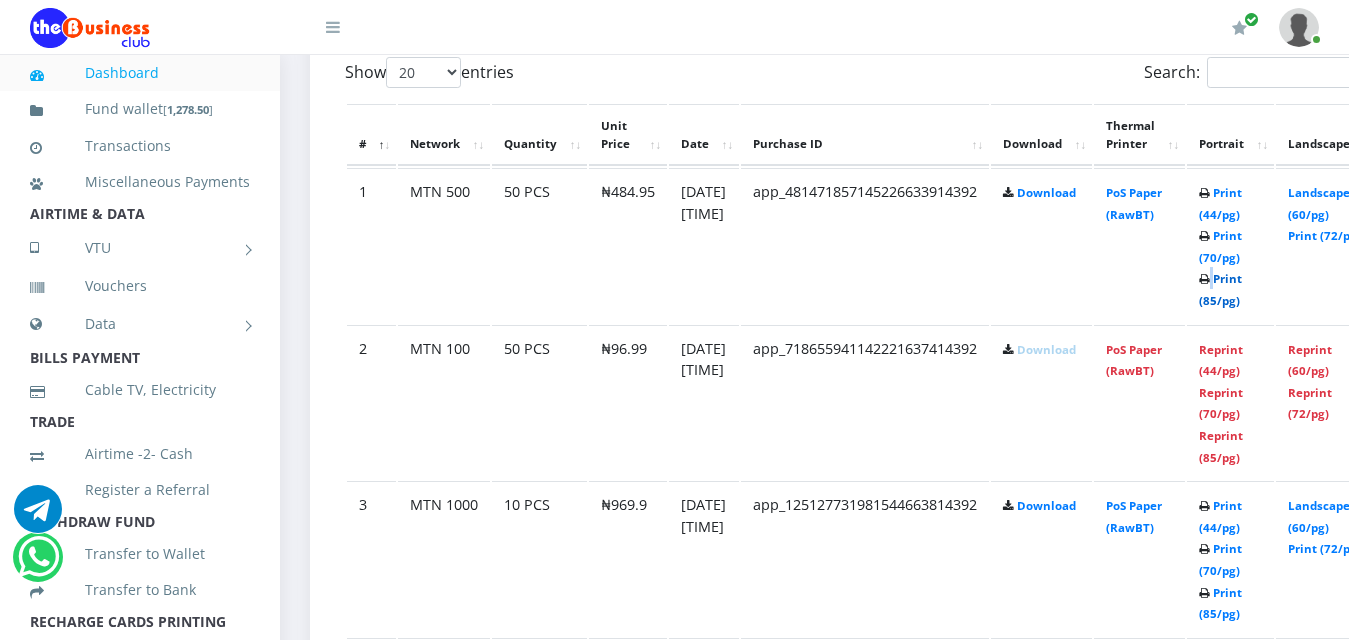 click on "Print (85/pg)" at bounding box center [1220, 289] 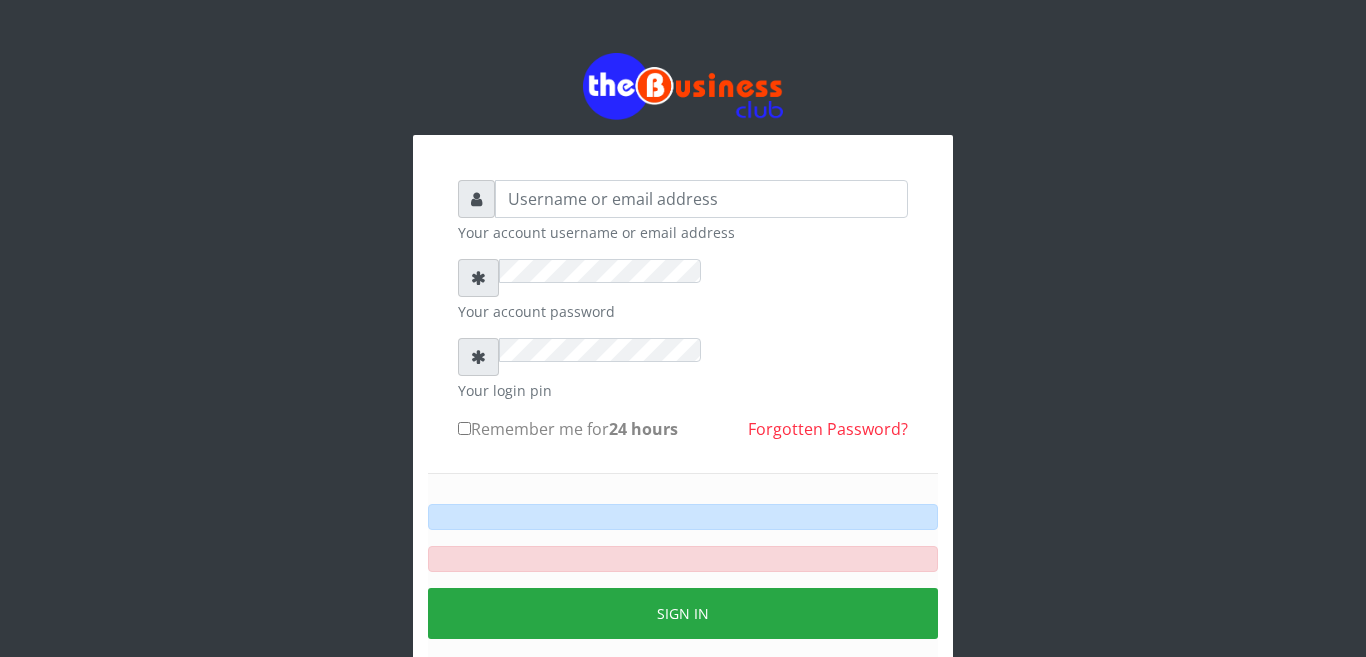 scroll, scrollTop: 0, scrollLeft: 0, axis: both 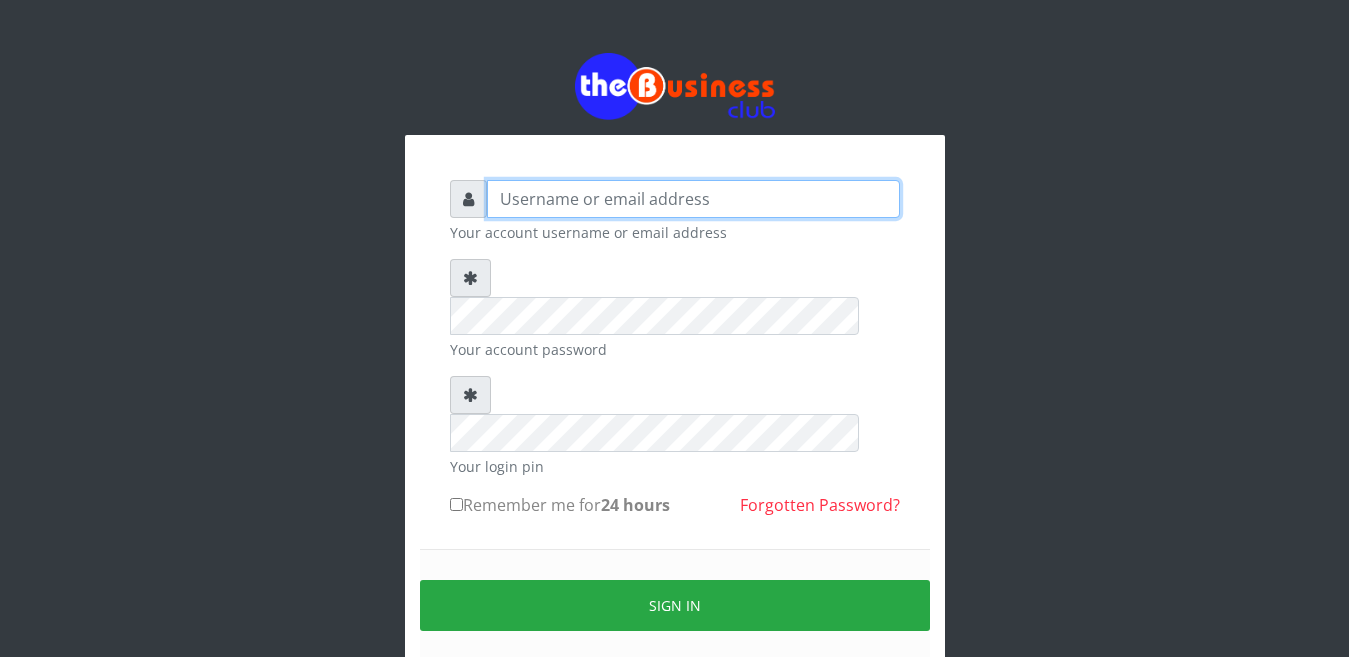 click at bounding box center [693, 199] 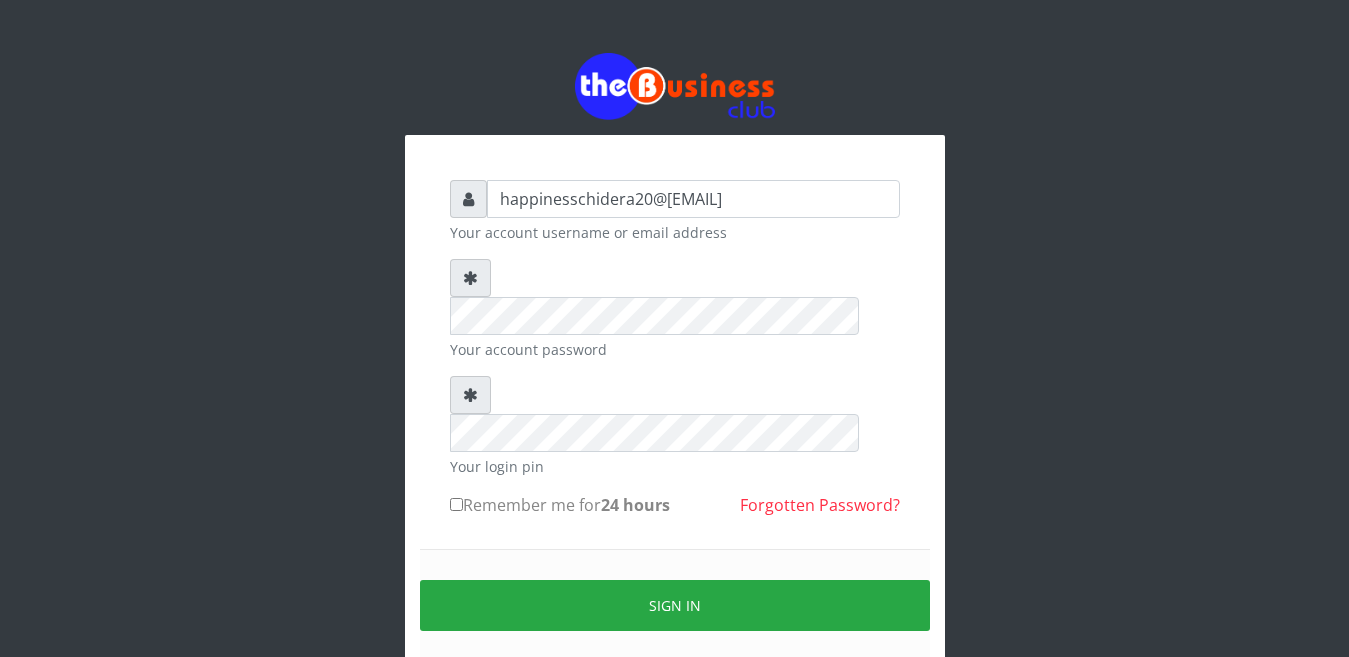 click on "Remember me for  24 hours" at bounding box center [560, 505] 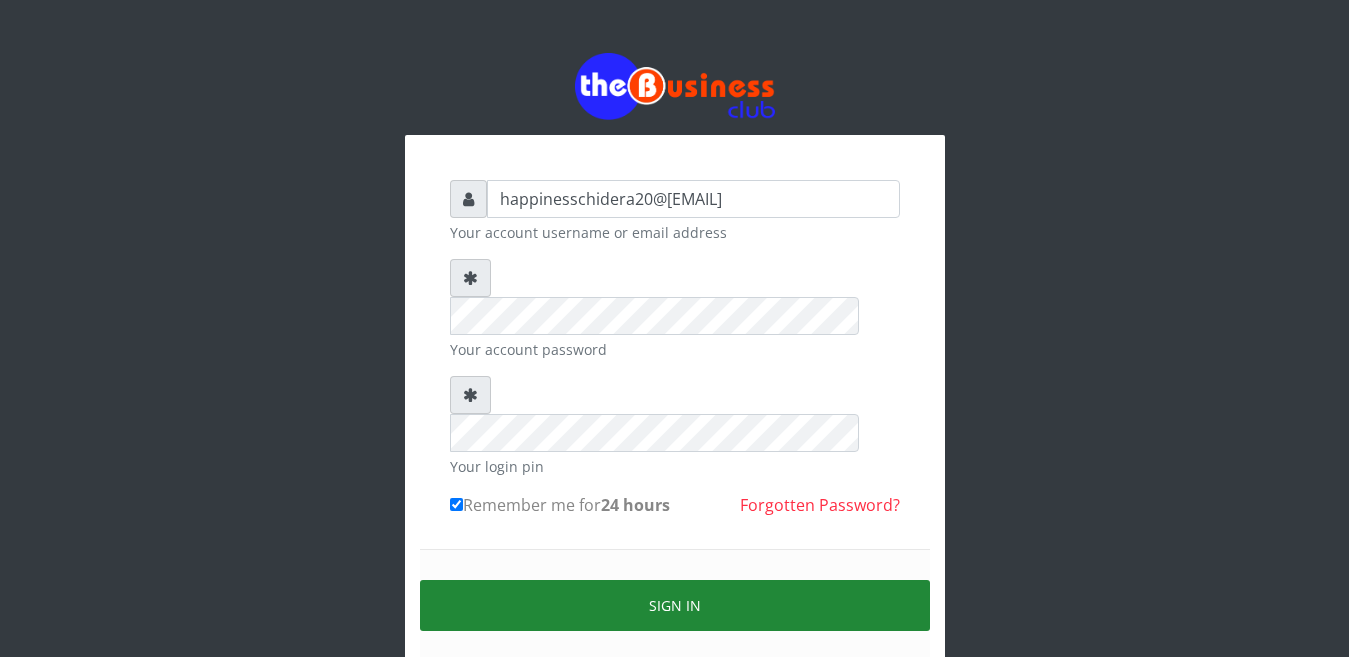 click on "Sign in" at bounding box center (675, 605) 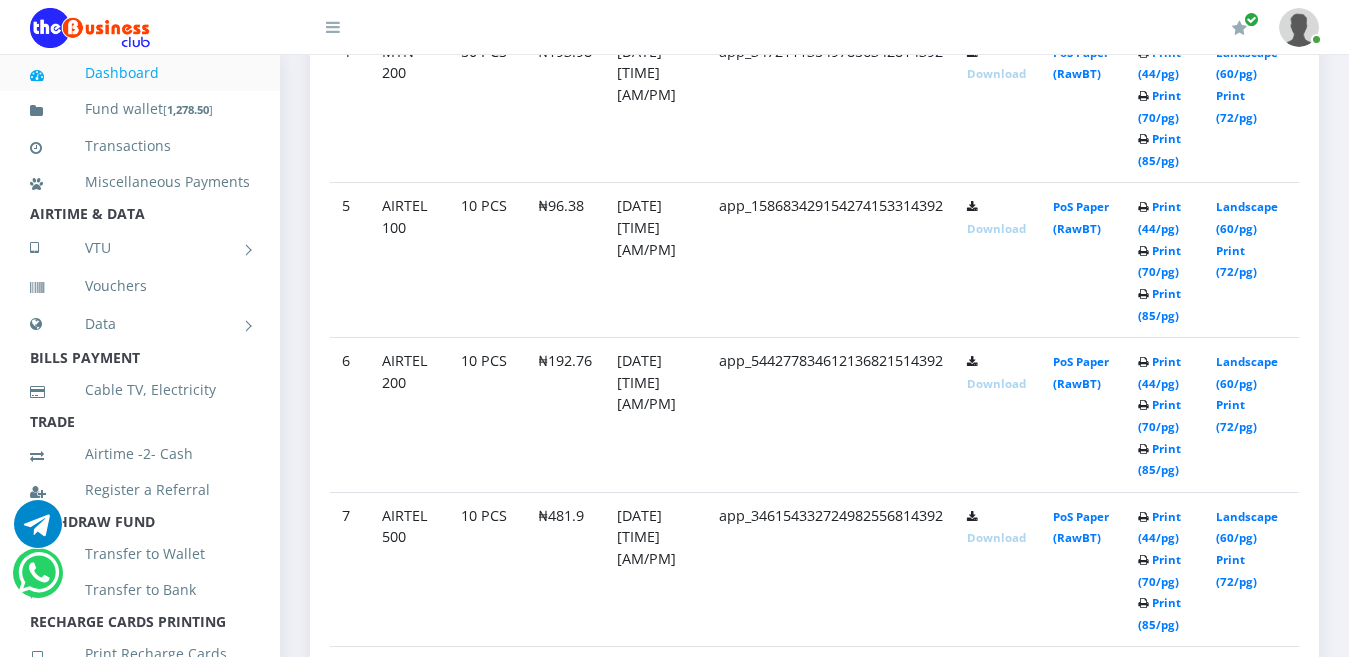 scroll, scrollTop: 1642, scrollLeft: 0, axis: vertical 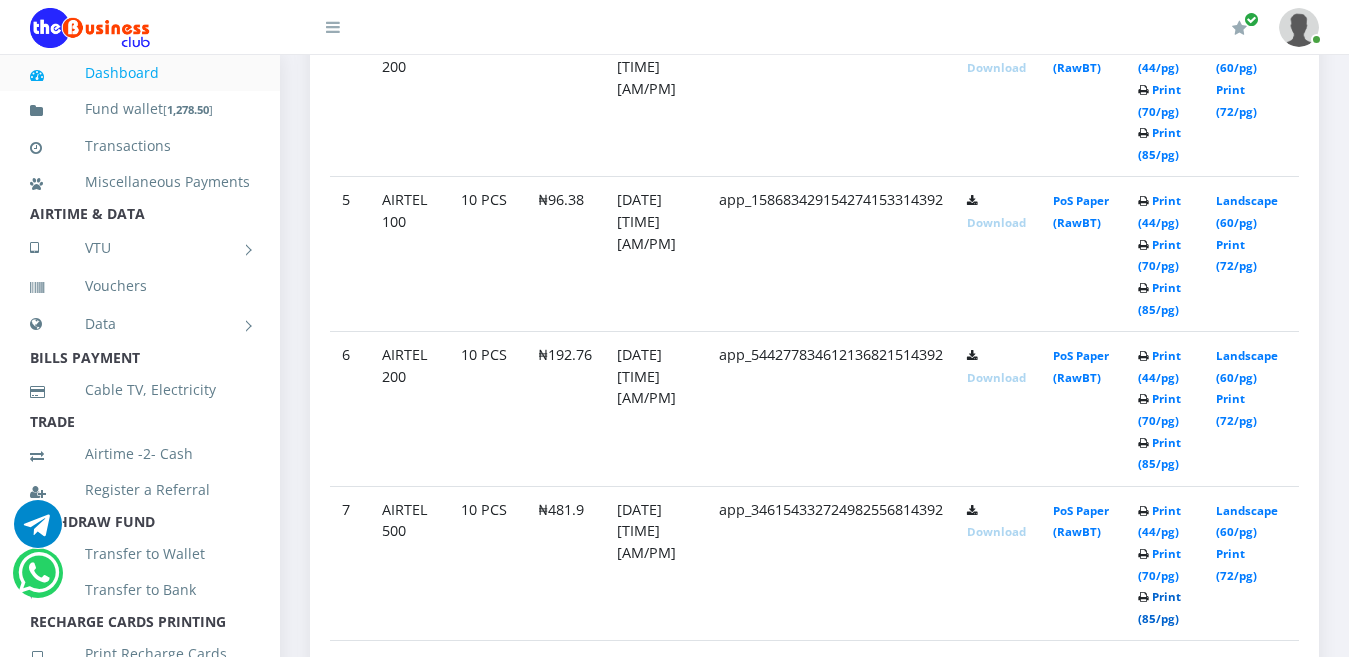 click on "Print (85/pg)" at bounding box center [1159, 607] 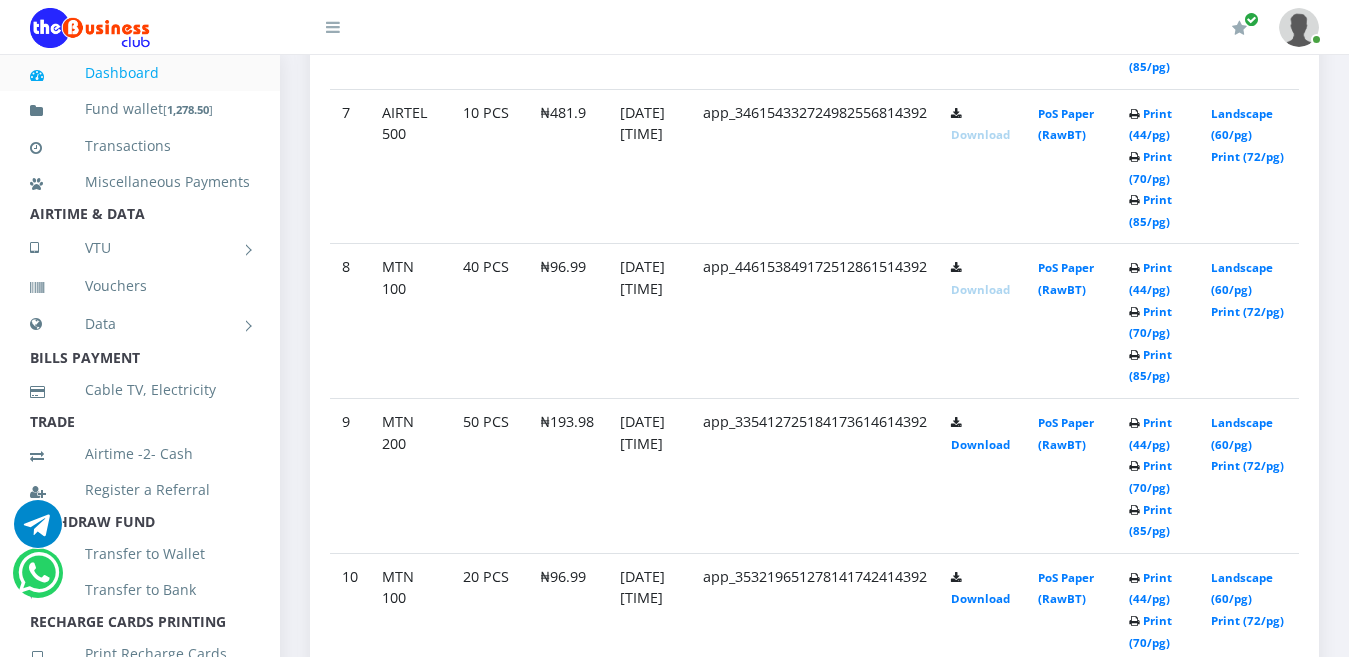 scroll, scrollTop: 2039, scrollLeft: 0, axis: vertical 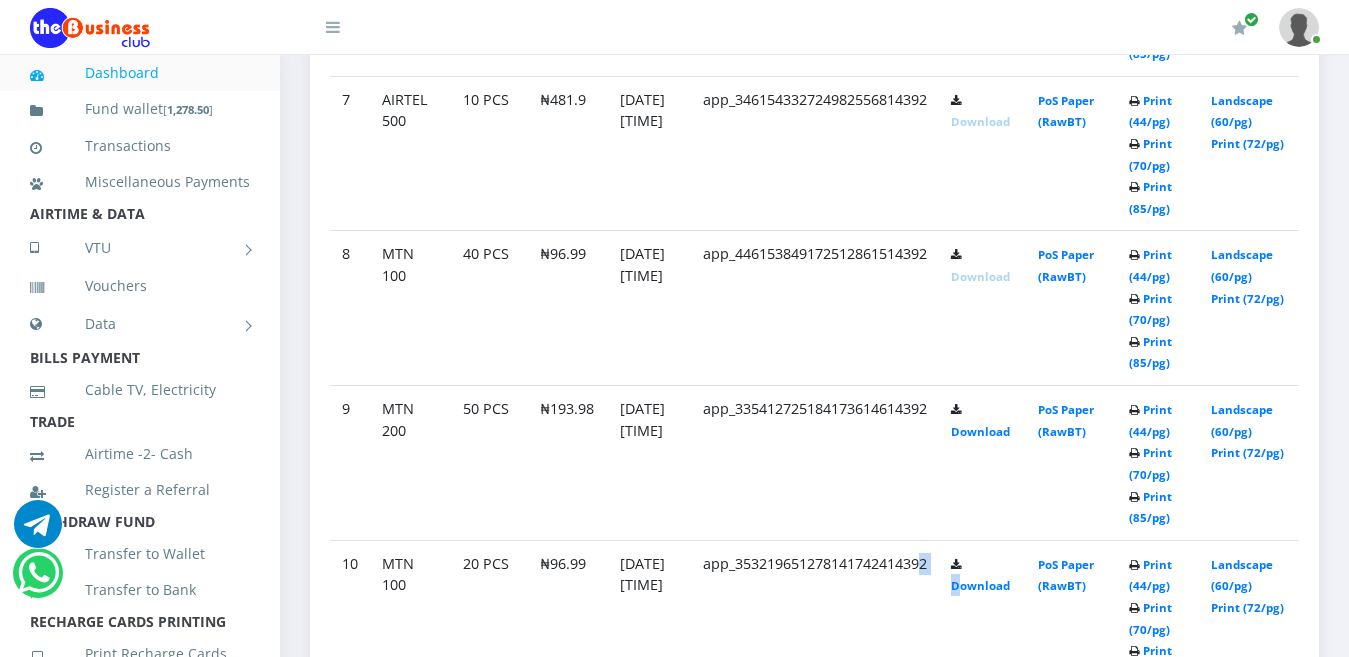 drag, startPoint x: 0, startPoint y: 0, endPoint x: 955, endPoint y: 592, distance: 1123.6053 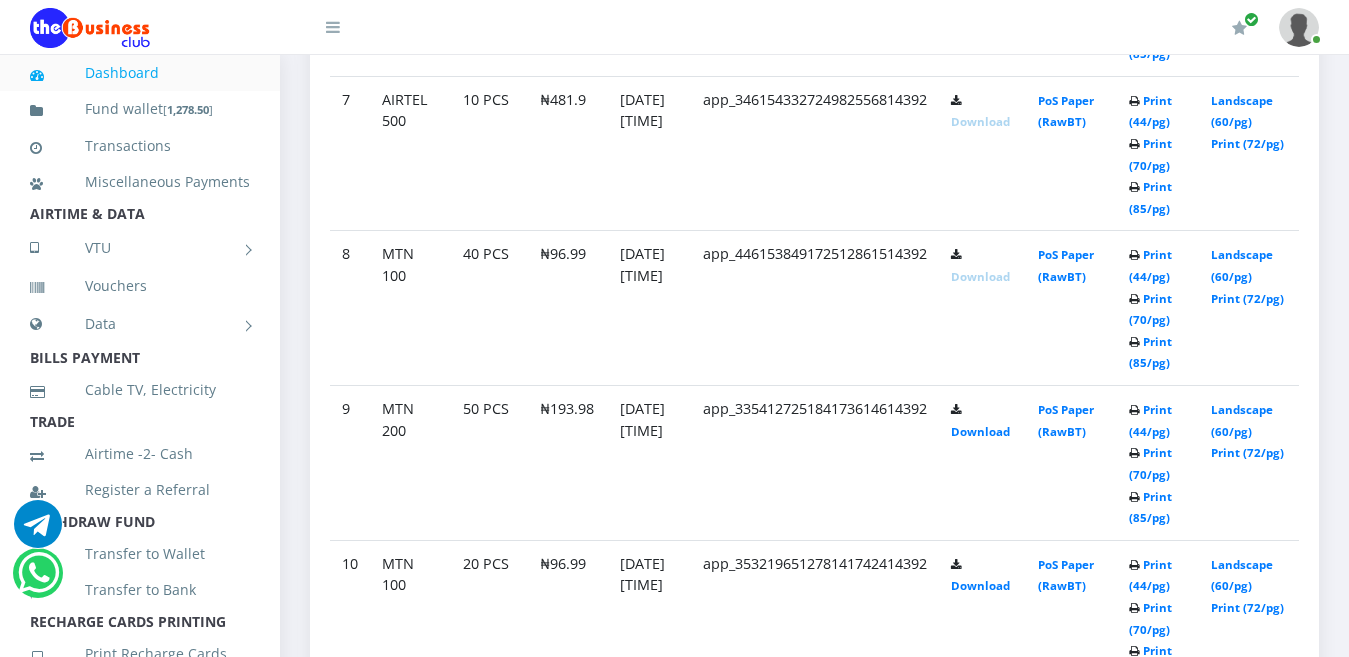 click on "Print (44/pg)   Print (70/pg)   Print (85/pg)" at bounding box center [1150, -774] 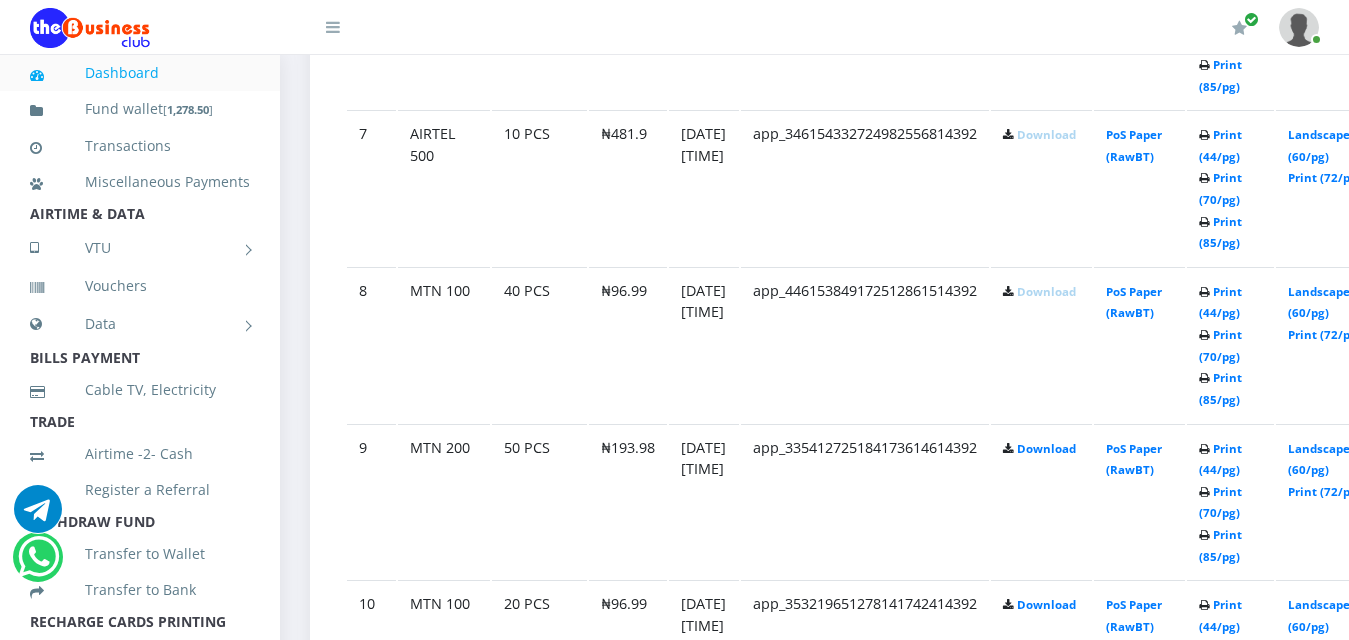 scroll, scrollTop: 0, scrollLeft: 0, axis: both 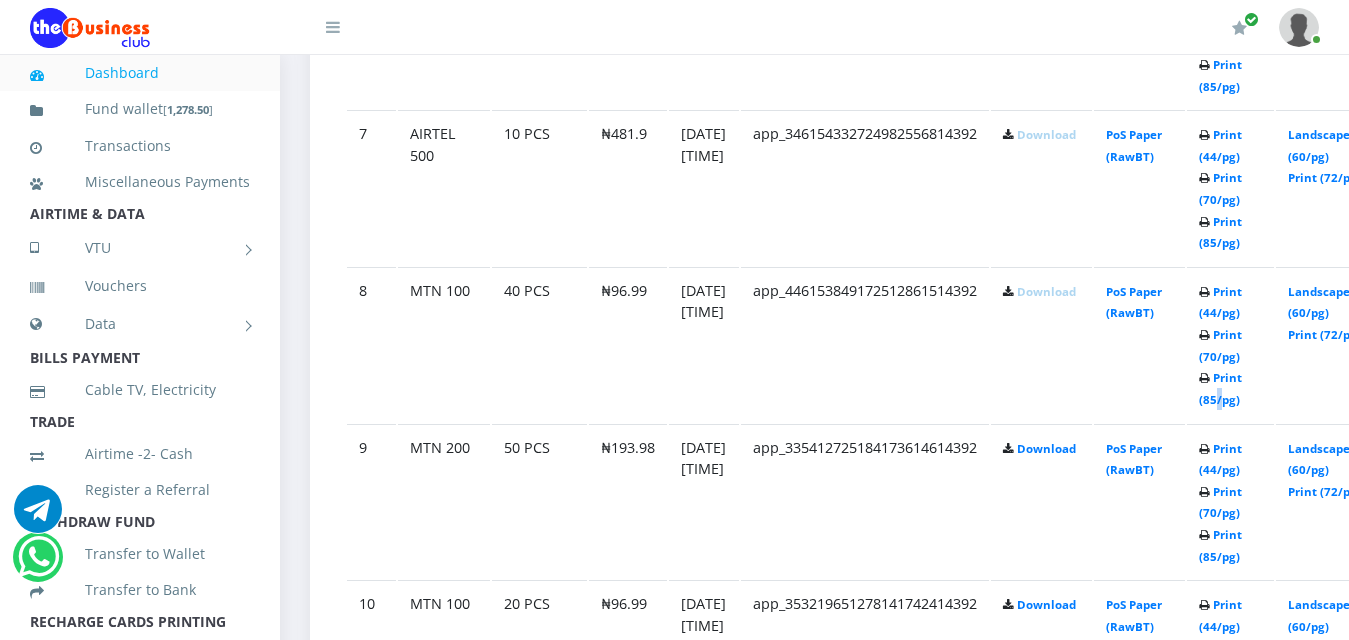 click on "Print (44/pg)   Print (70/pg)   Print (85/pg)" at bounding box center [1230, -596] 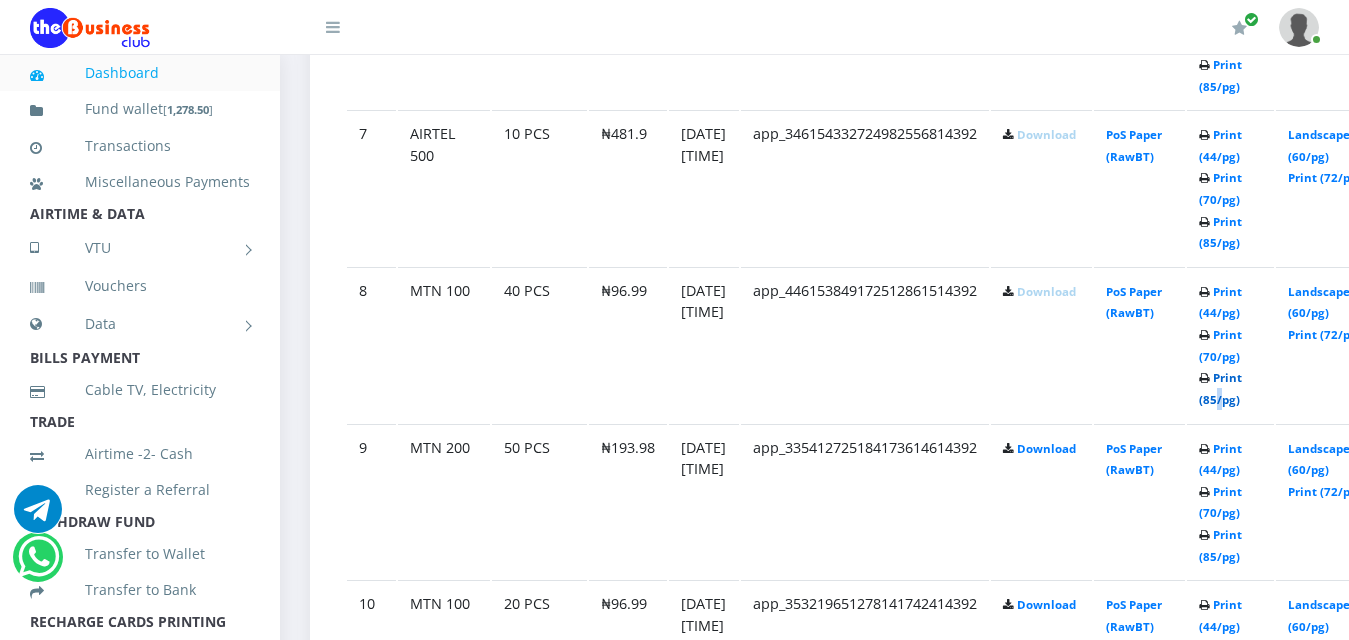drag, startPoint x: 1255, startPoint y: 394, endPoint x: 1253, endPoint y: 380, distance: 14.142136 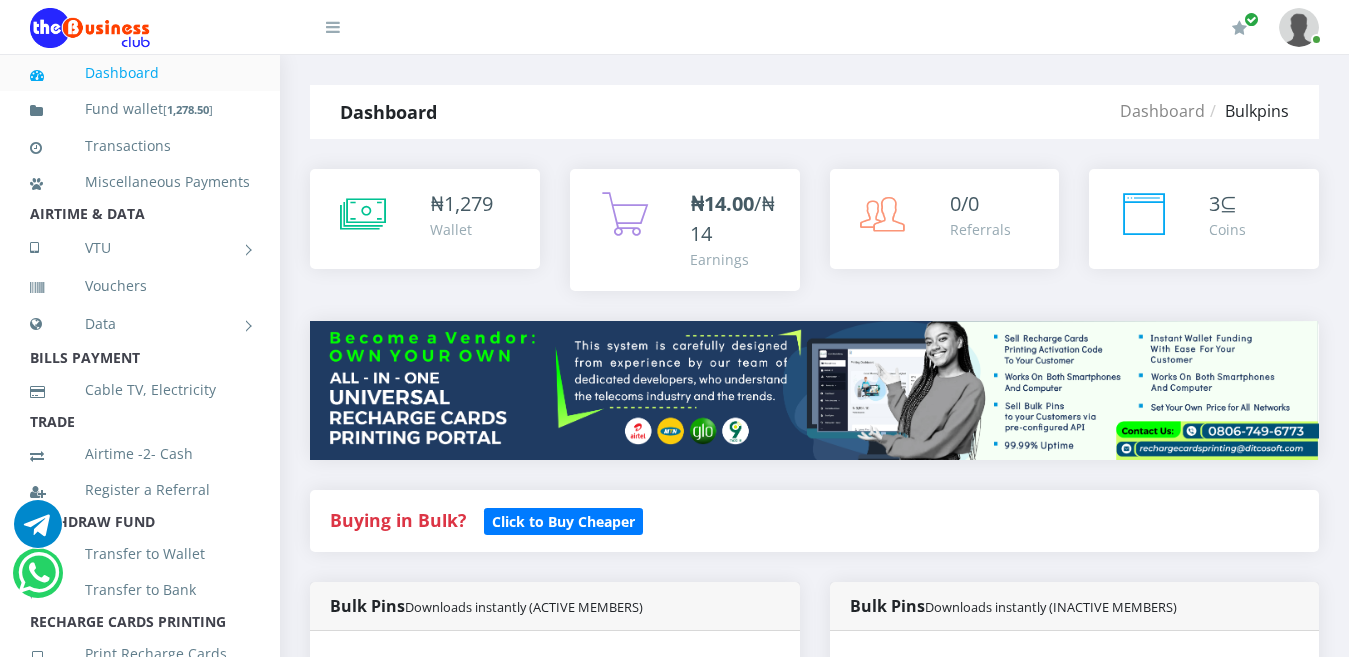 scroll, scrollTop: 2051, scrollLeft: 0, axis: vertical 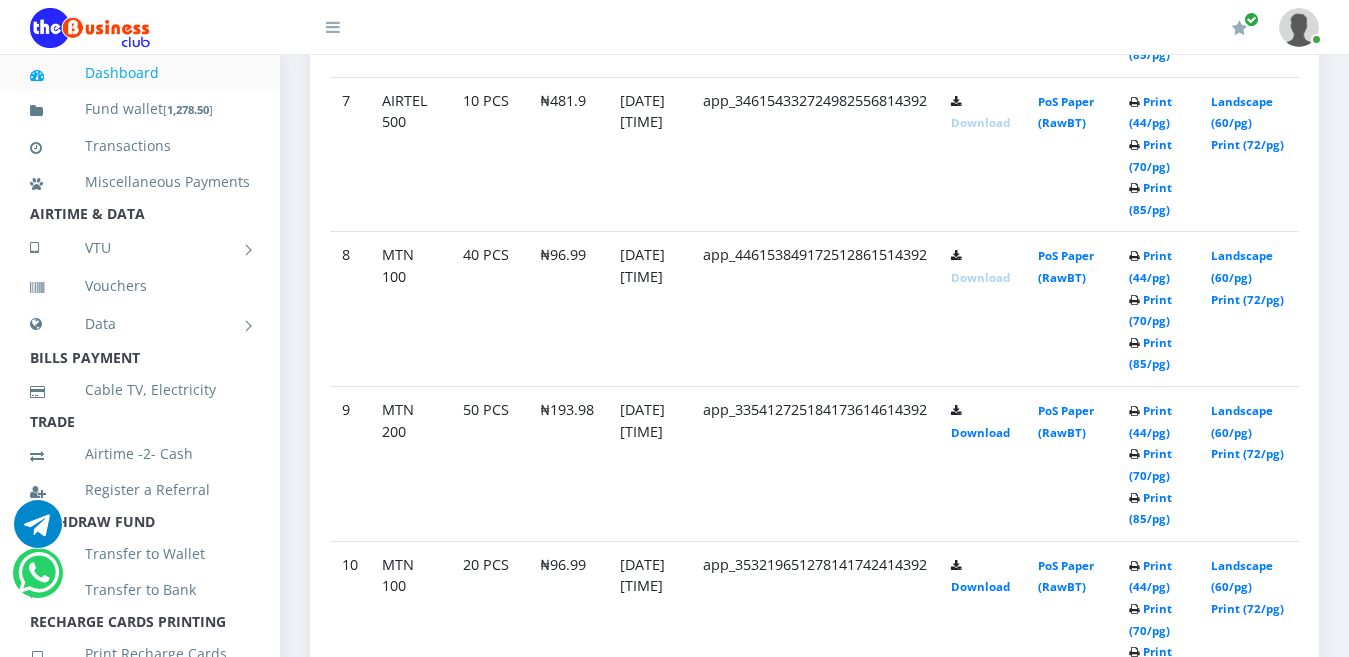 click at bounding box center [1134, -739] 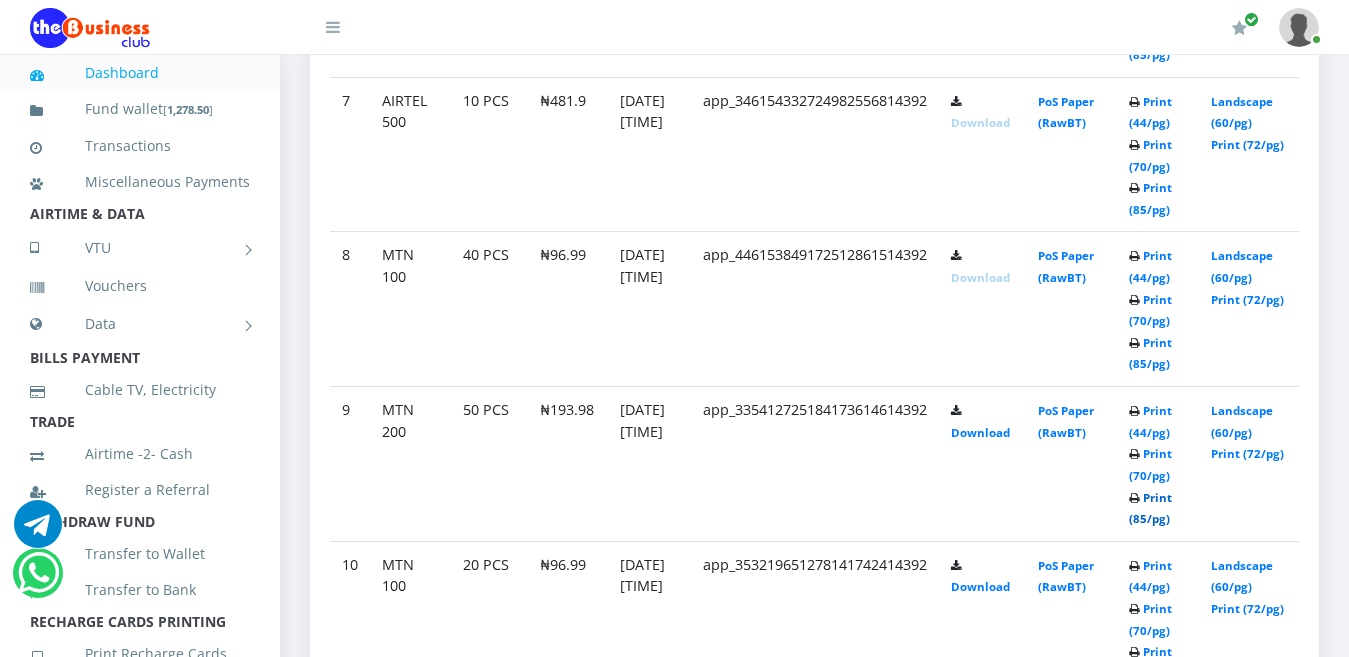 click on "Print (85/pg)" at bounding box center [1150, 508] 